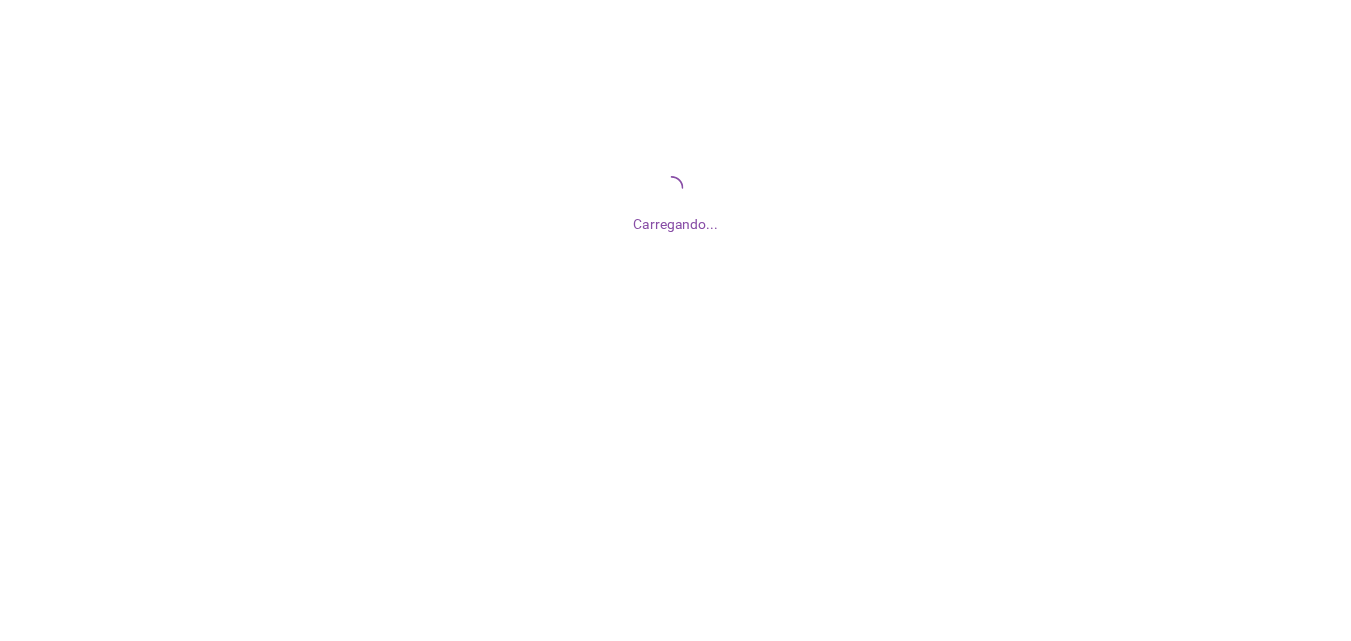 scroll, scrollTop: 0, scrollLeft: 0, axis: both 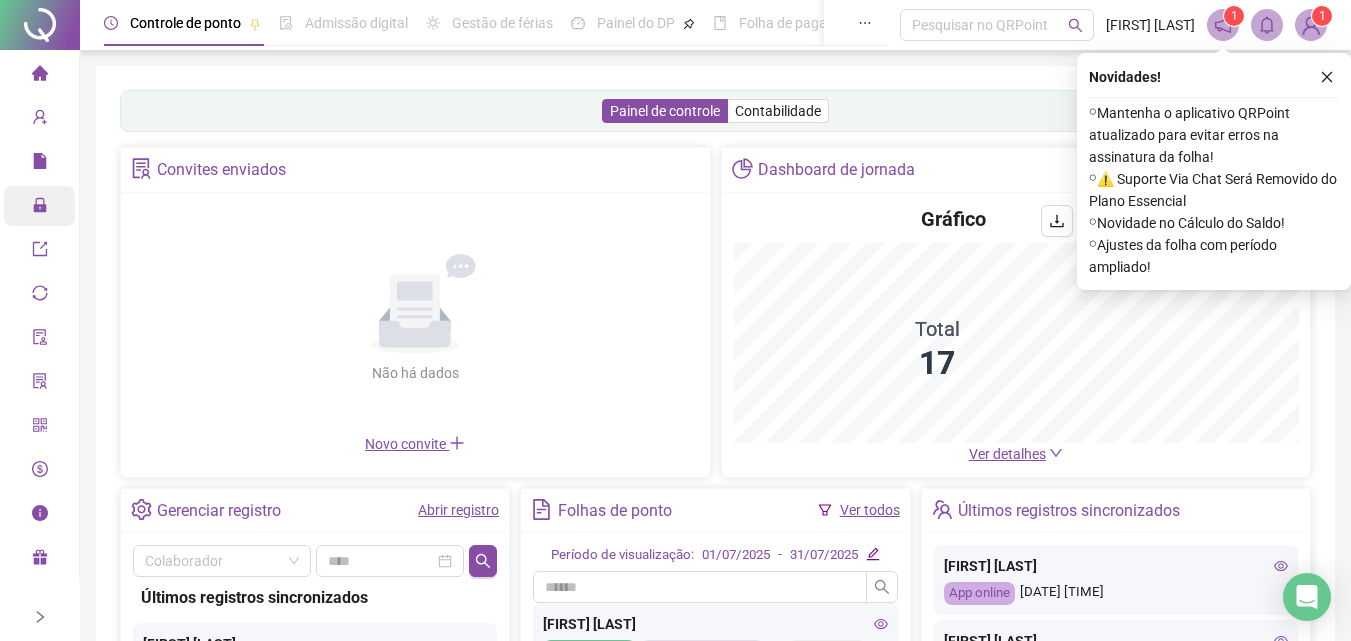 click 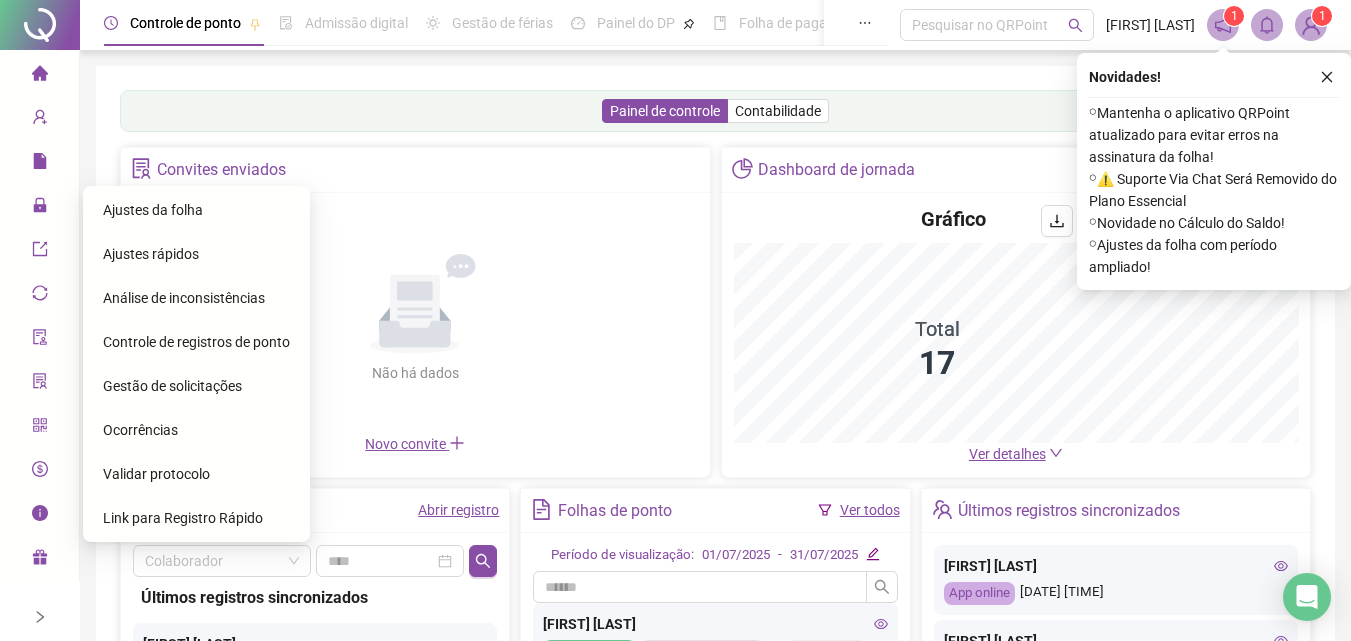 click on "Ajustes da folha" at bounding box center (153, 210) 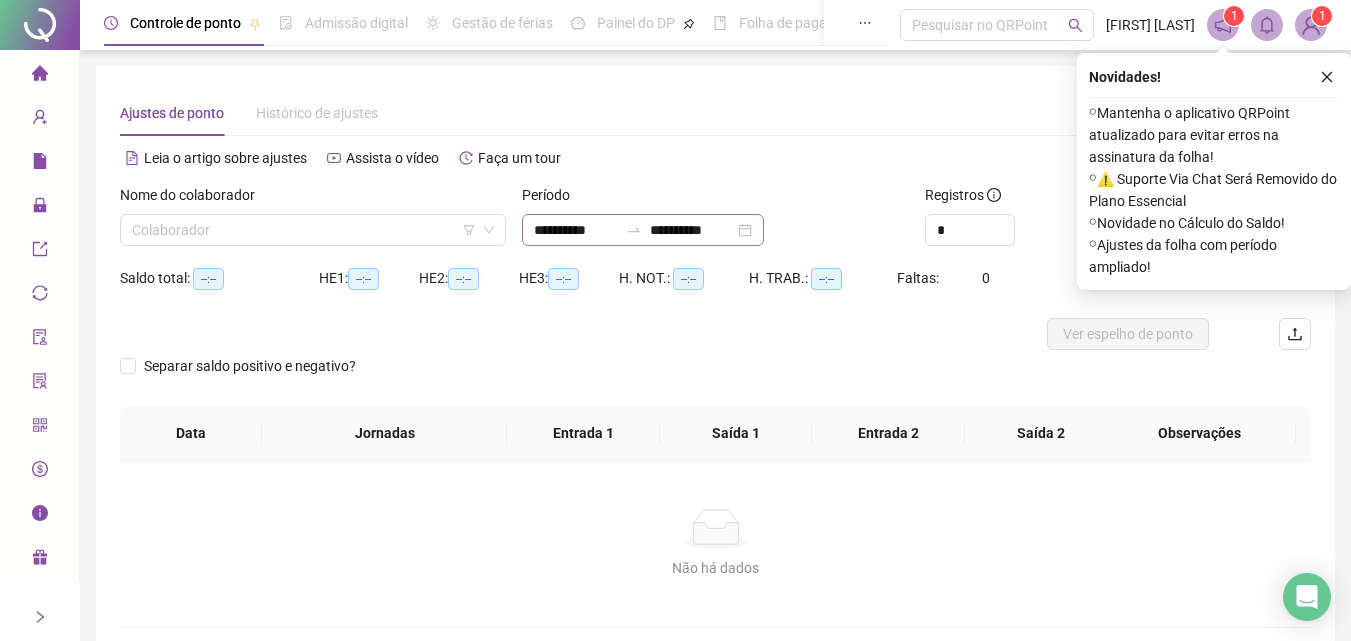 click on "**********" at bounding box center (643, 230) 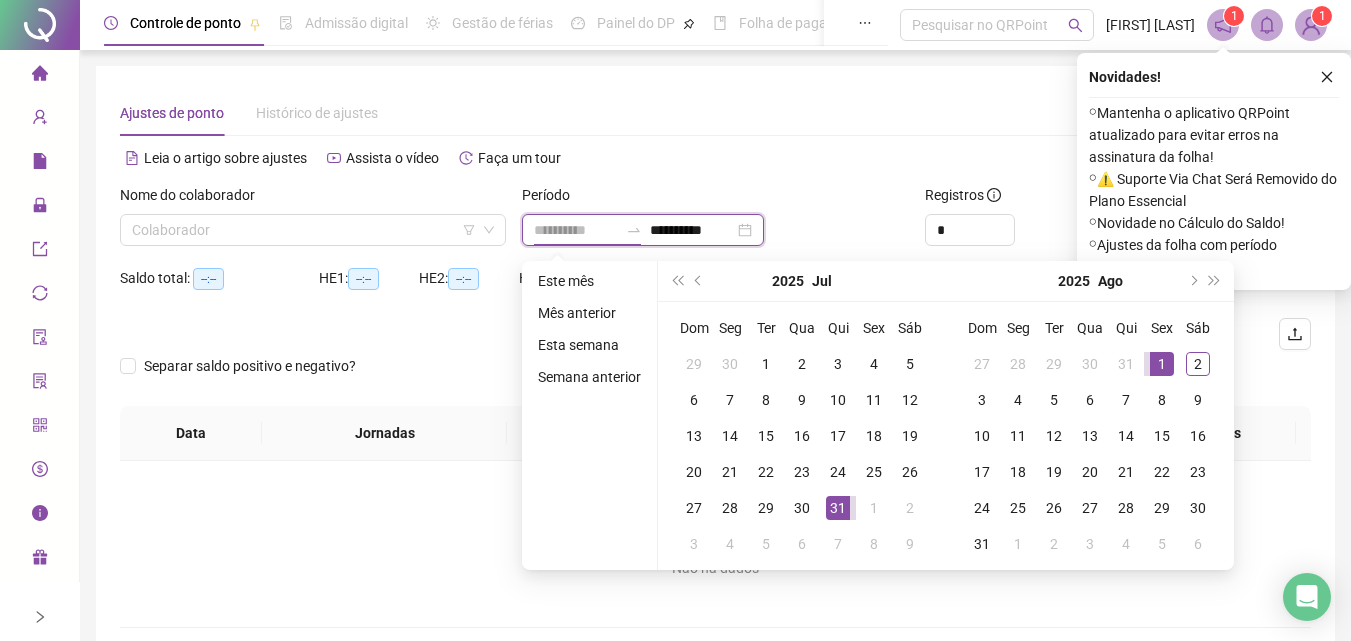 type on "**********" 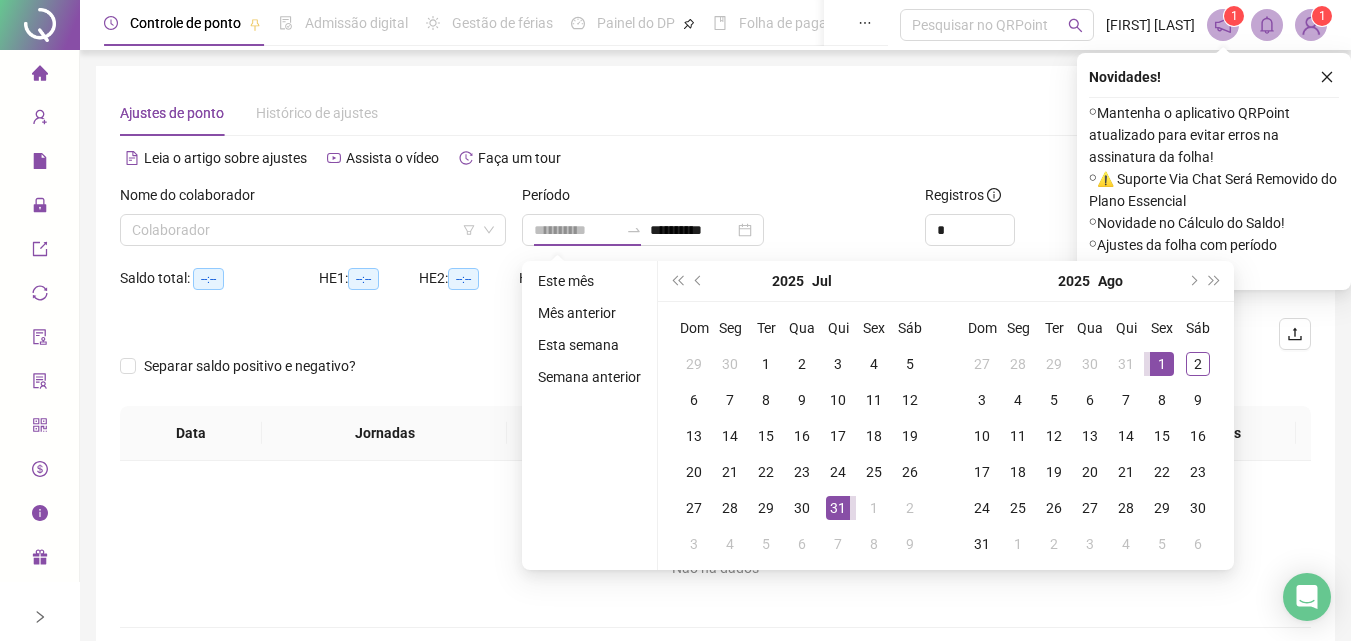 click on "1" at bounding box center (1162, 364) 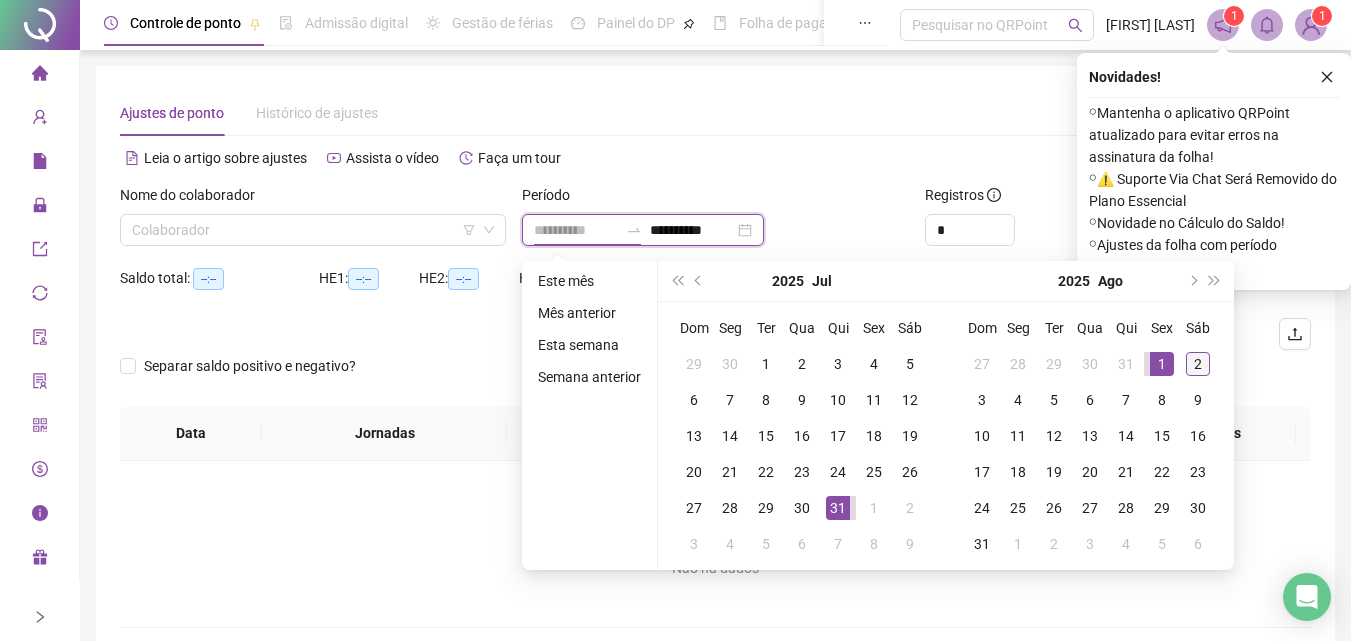 type on "**********" 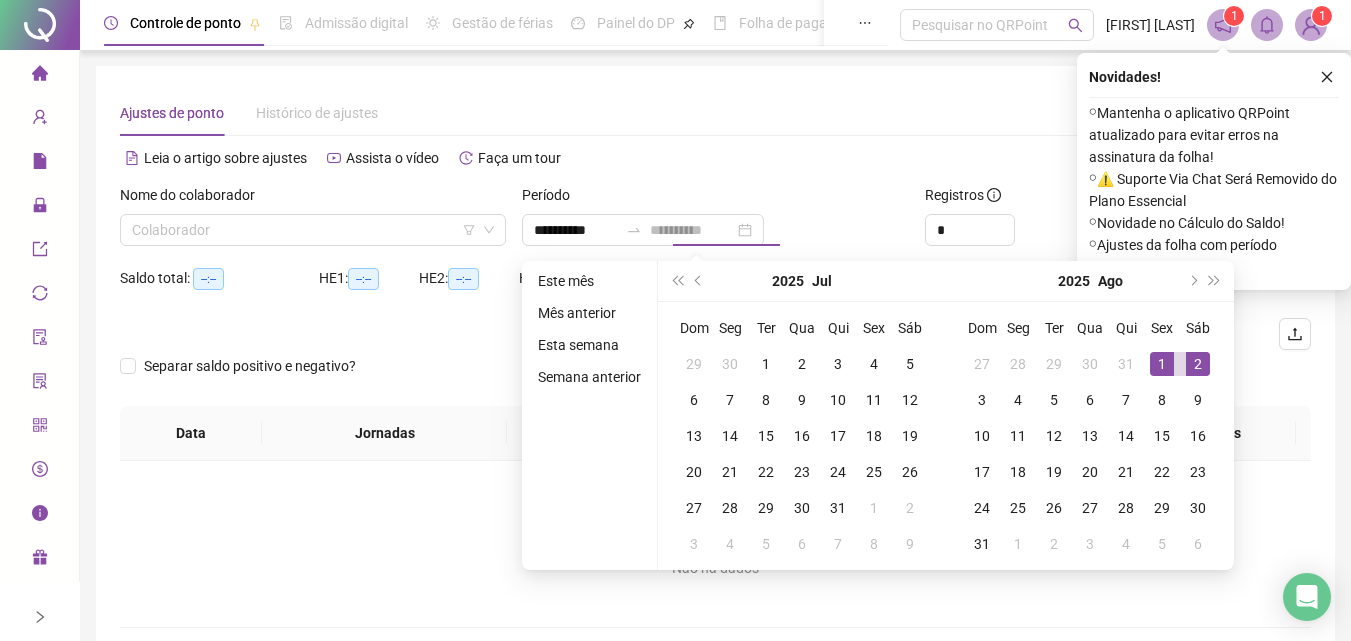 click on "2" at bounding box center [1198, 364] 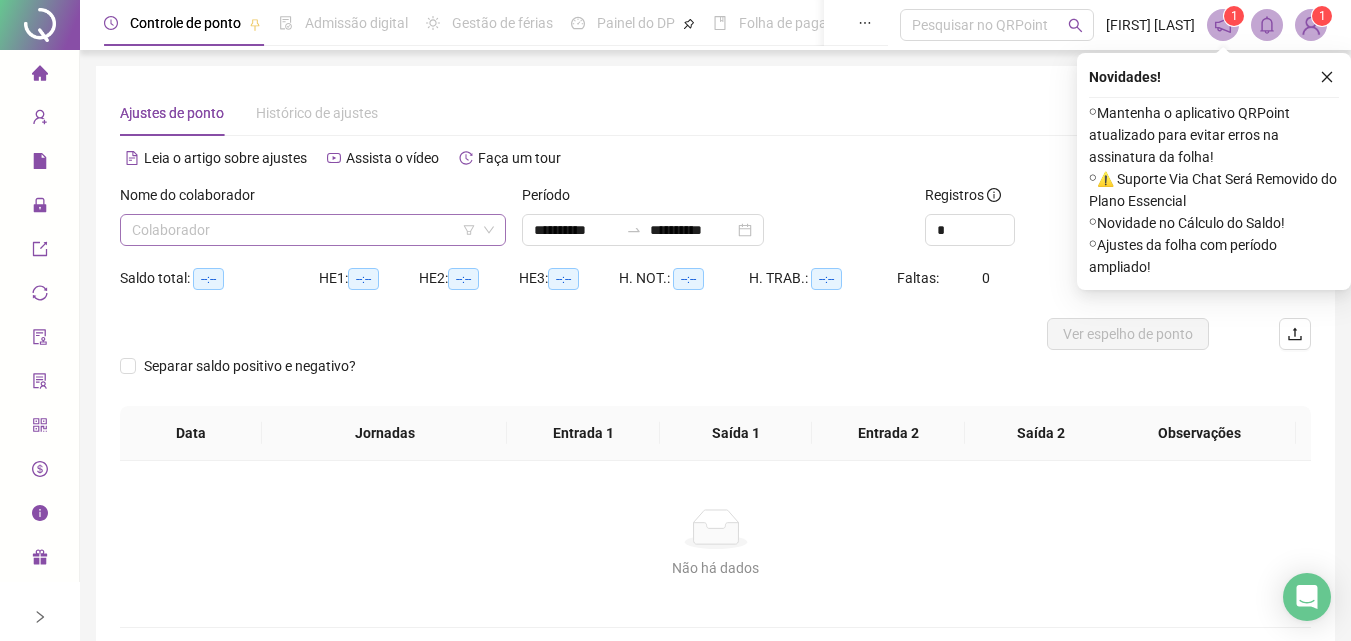 click at bounding box center (304, 230) 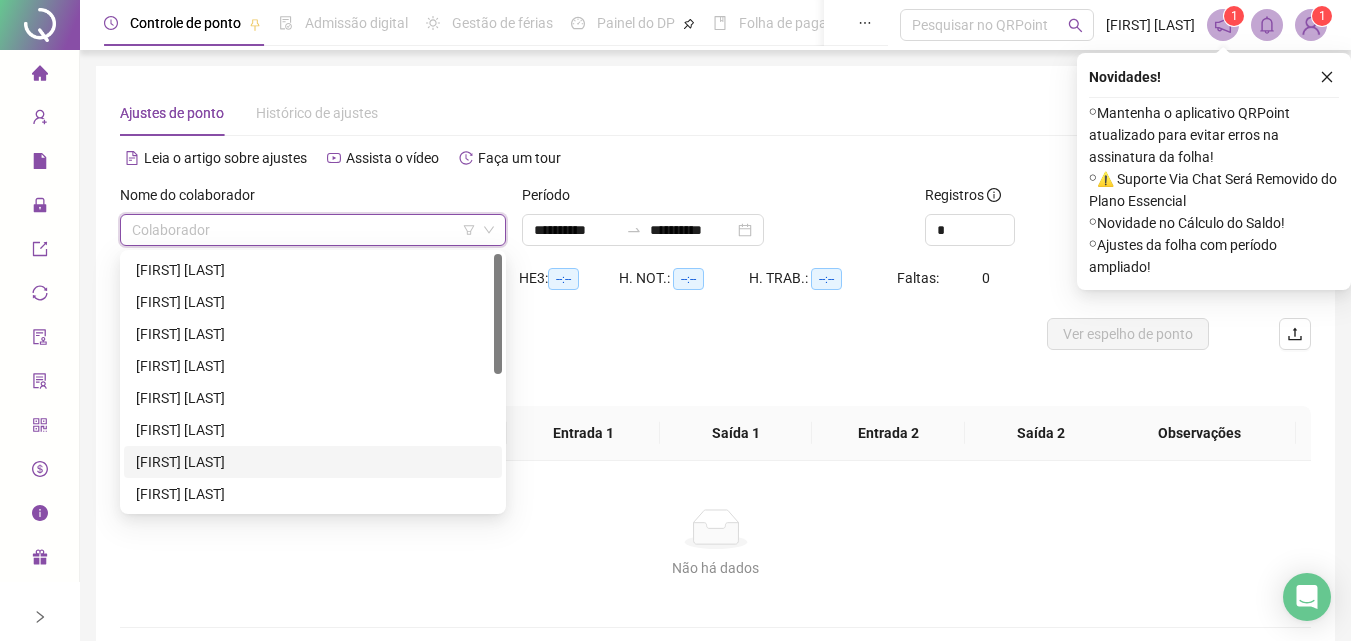click on "[FIRST] [LAST]" at bounding box center [313, 462] 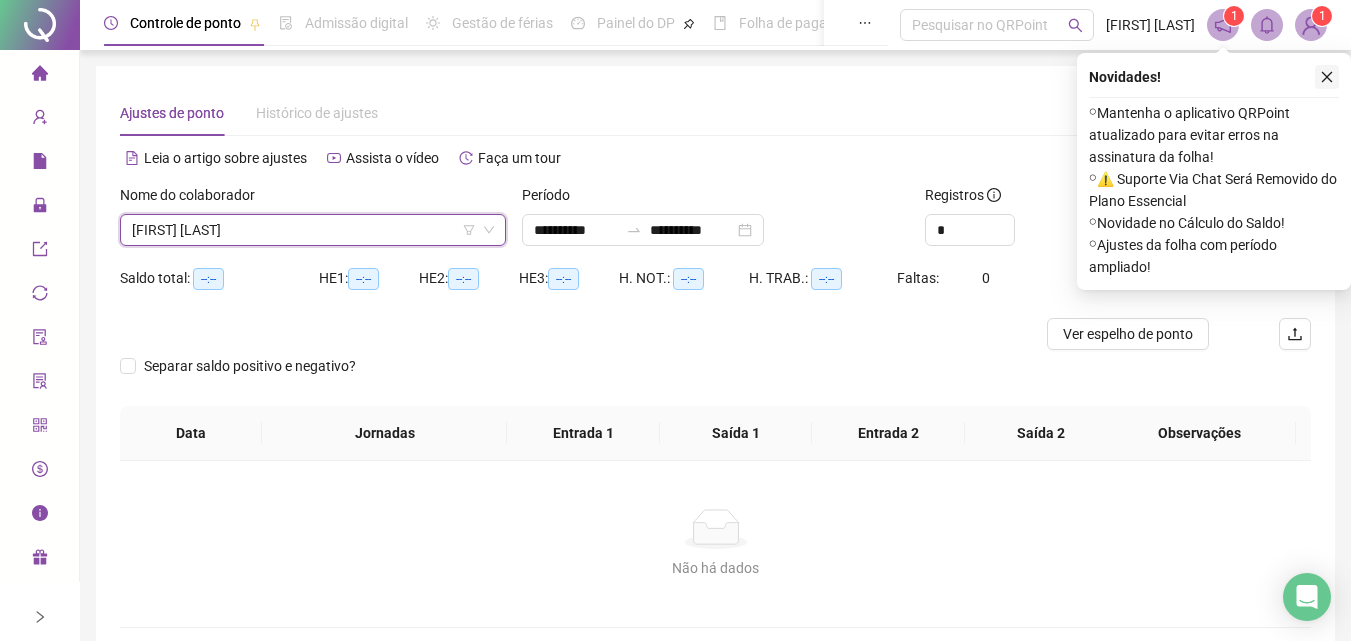 click 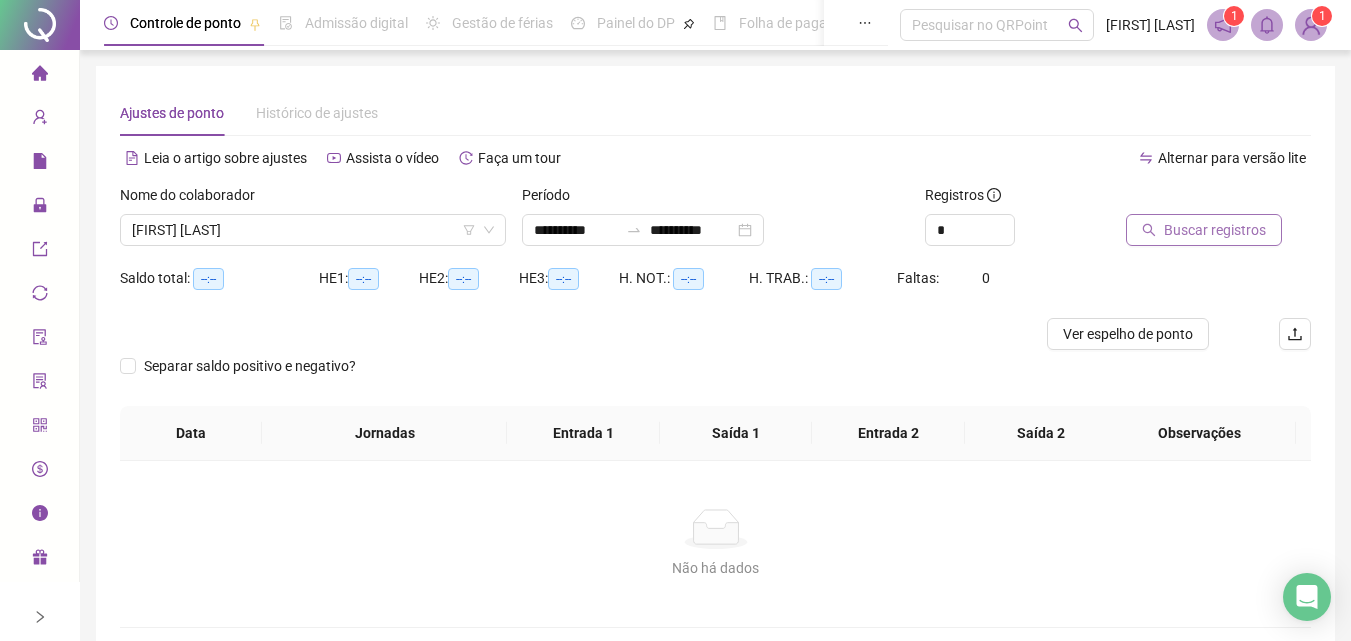 click on "Buscar registros" at bounding box center [1215, 230] 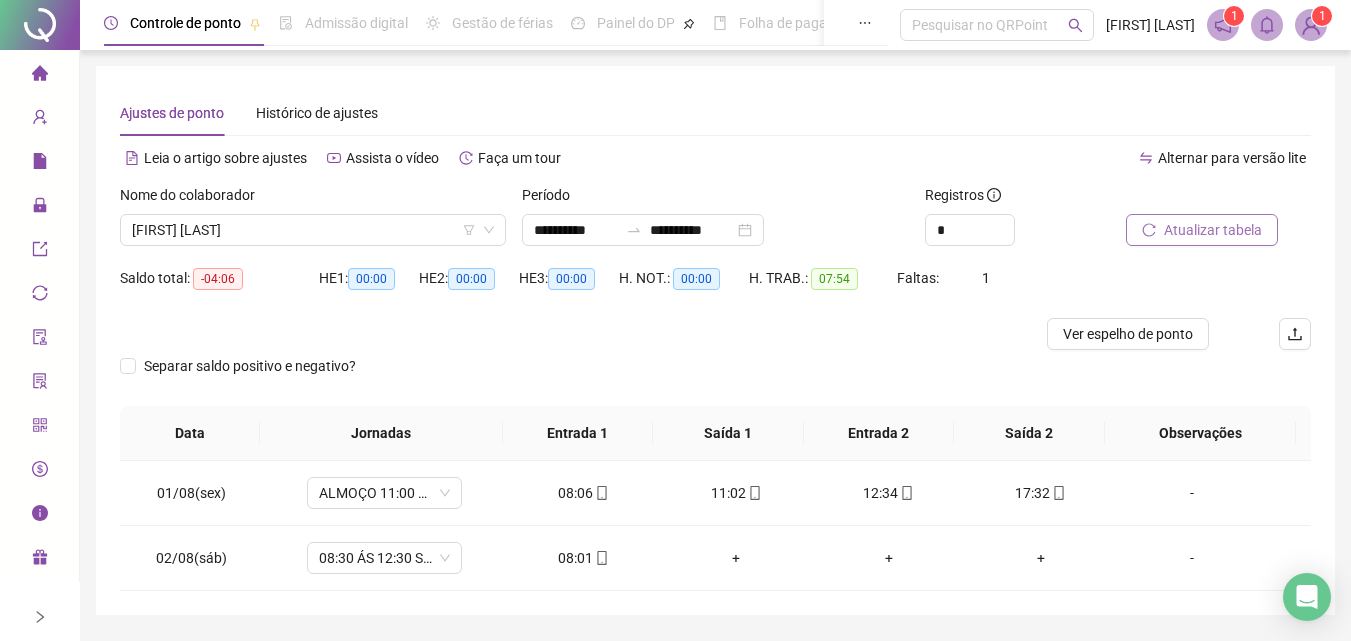 scroll, scrollTop: 60, scrollLeft: 0, axis: vertical 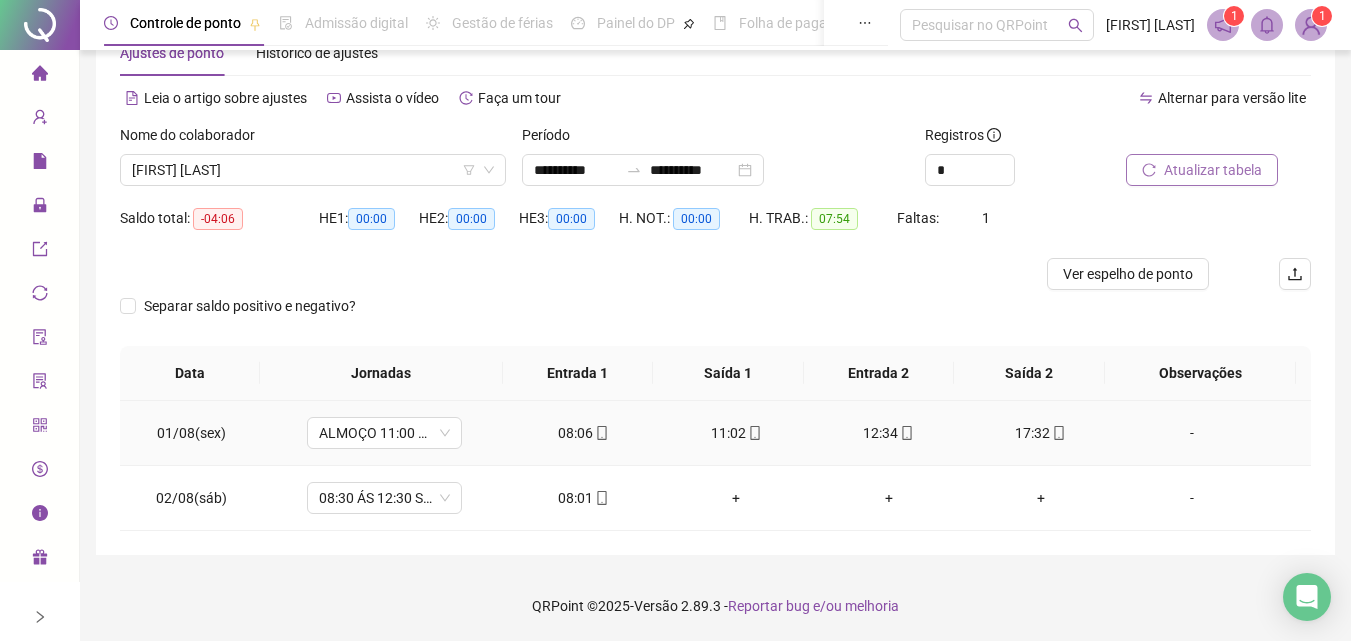 click on "08:06" at bounding box center (584, 433) 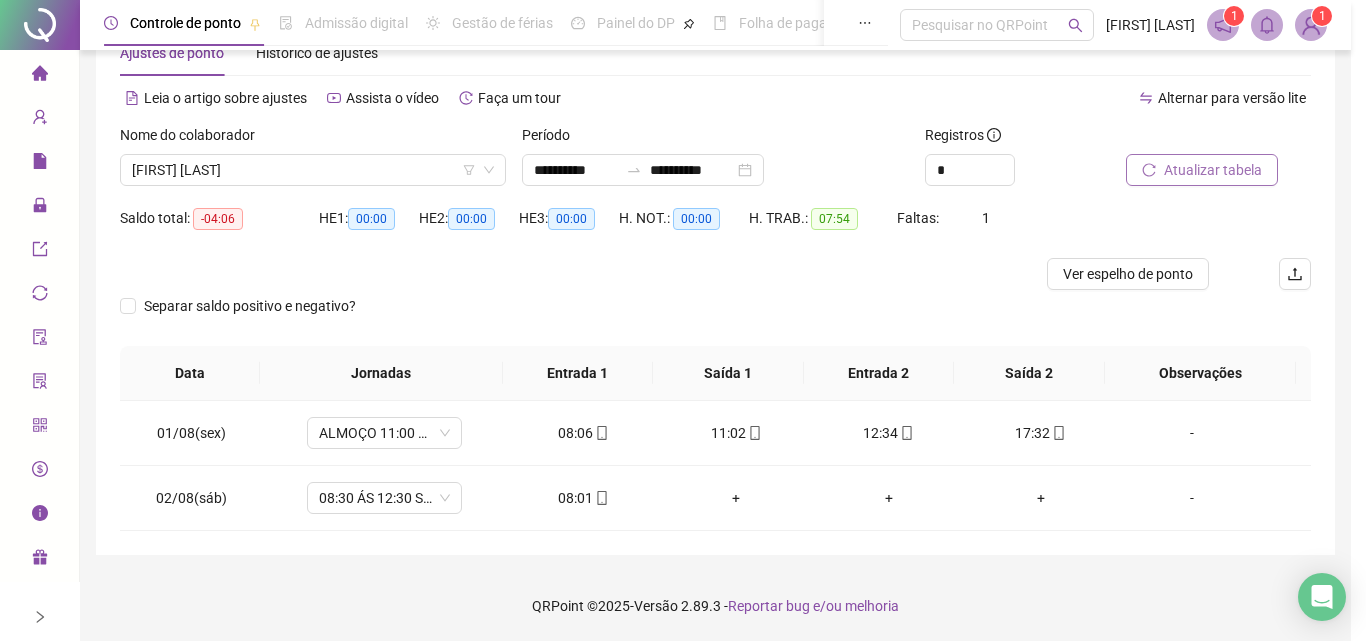 type on "**********" 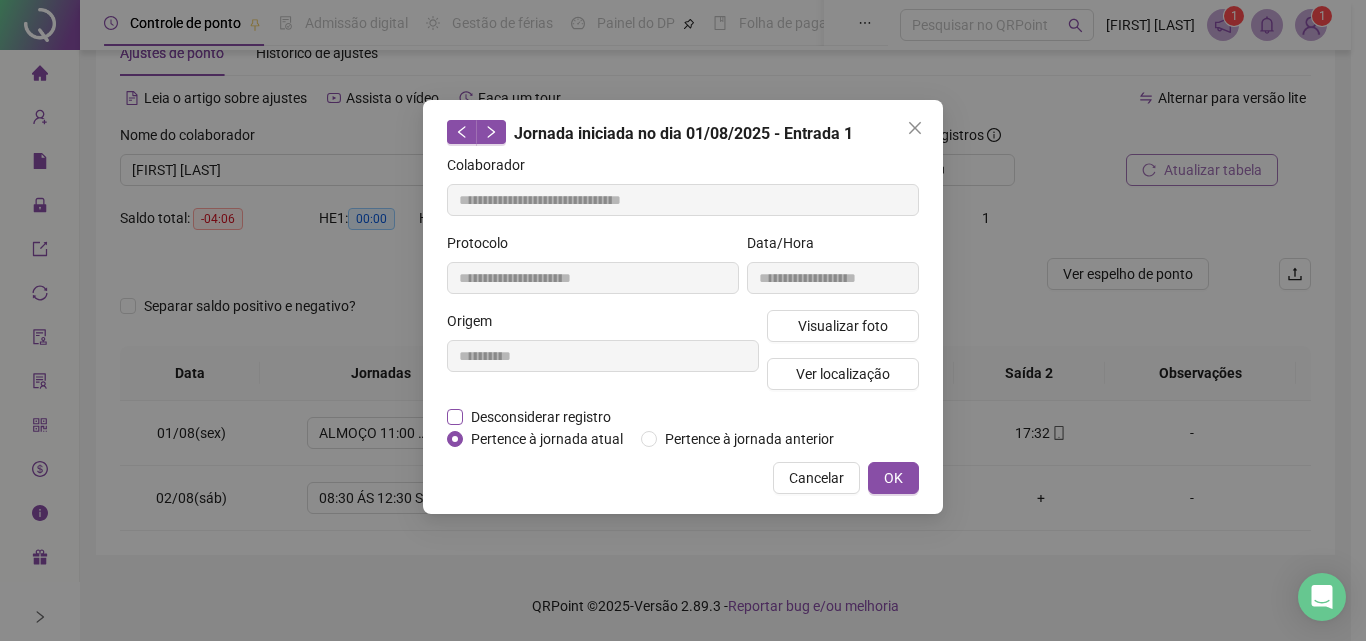 click on "Desconsiderar registro" at bounding box center (541, 417) 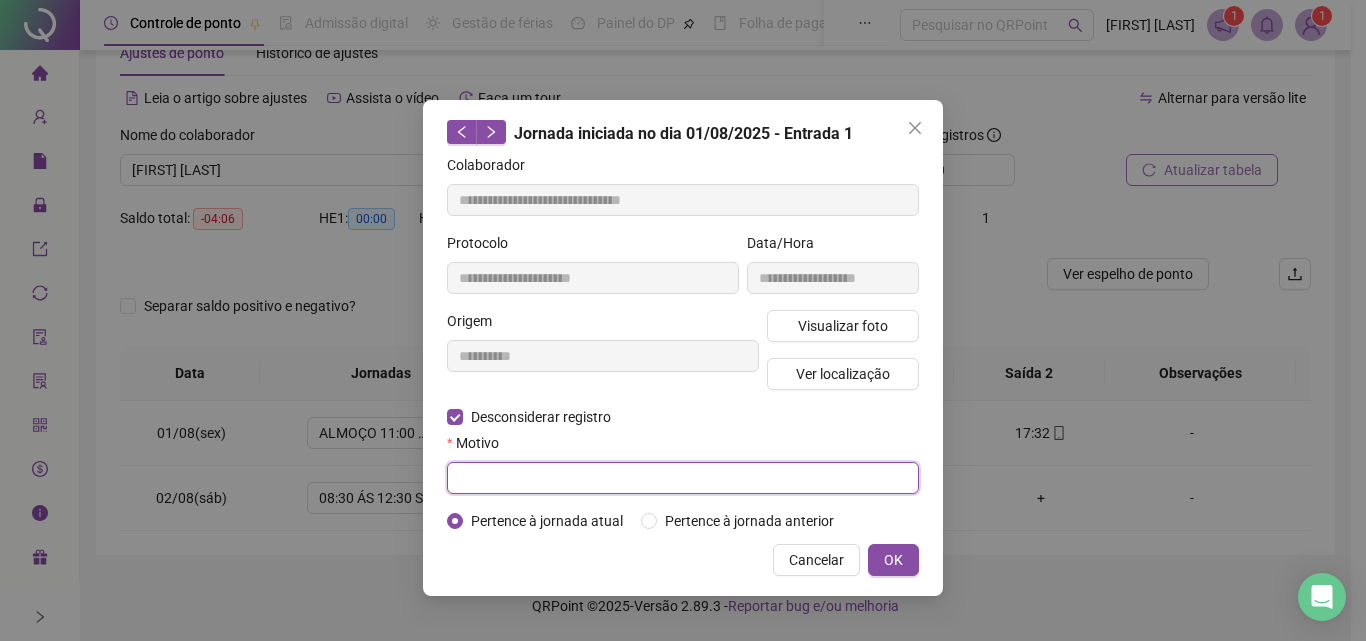 click at bounding box center (683, 478) 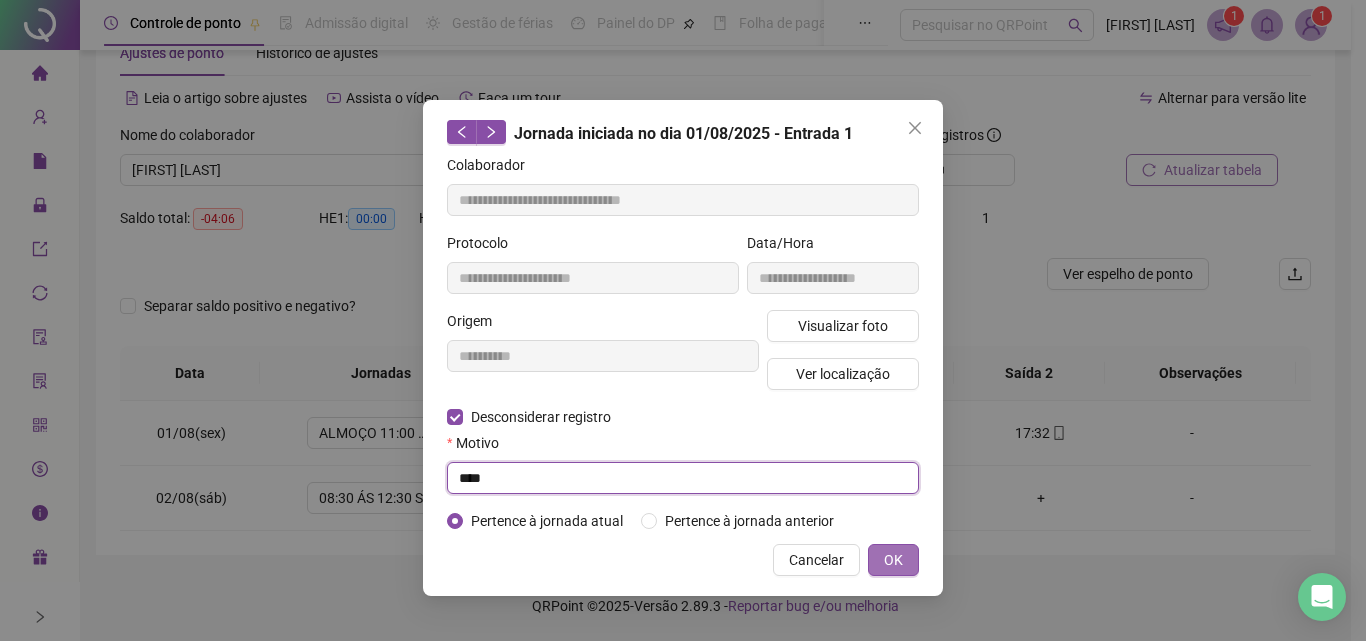 type on "****" 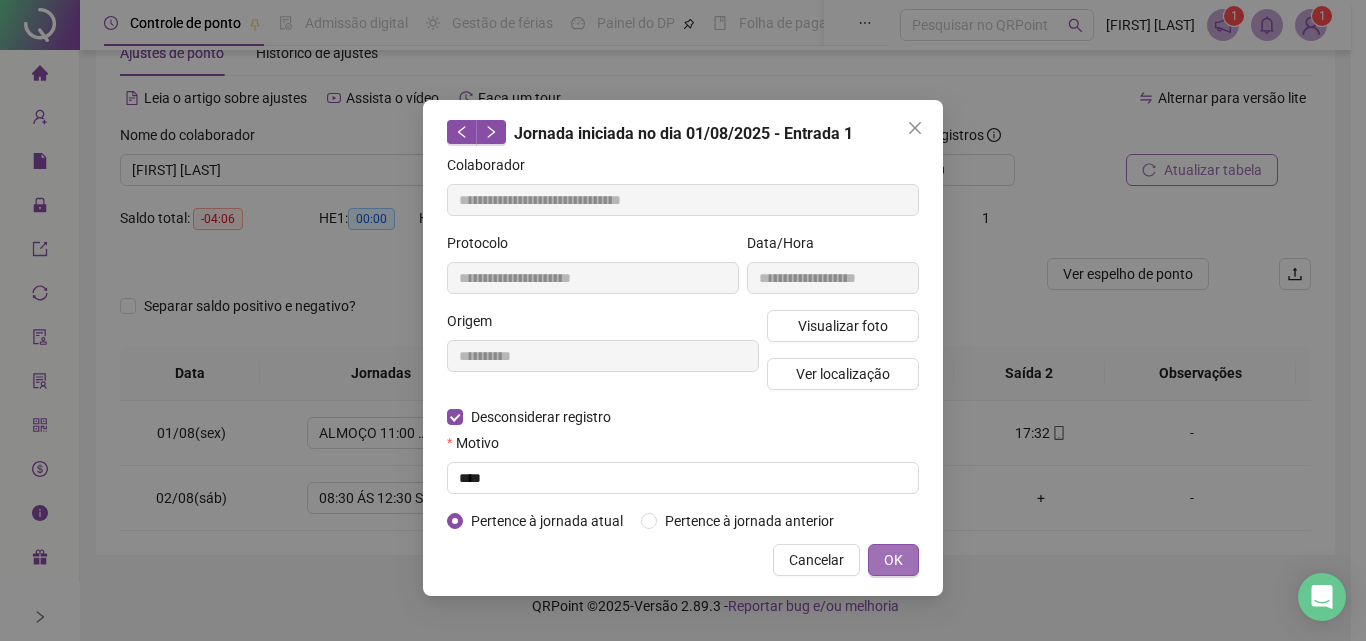 click on "OK" at bounding box center (893, 560) 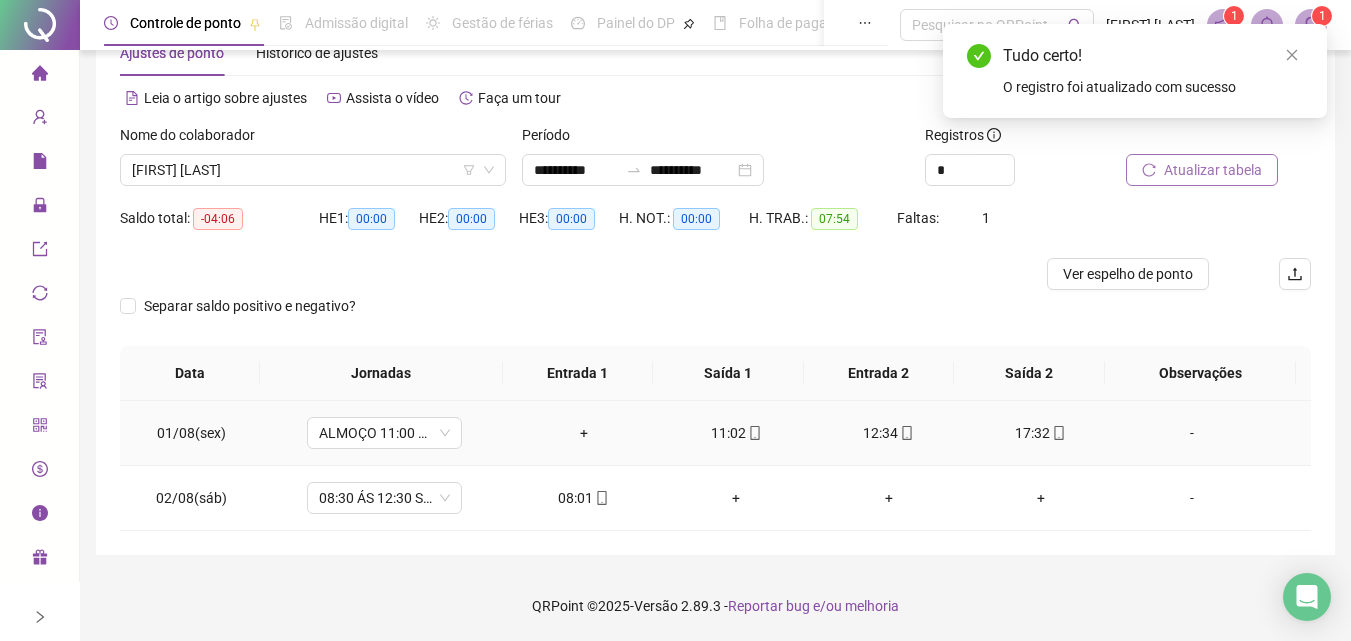 click on "+" at bounding box center (584, 433) 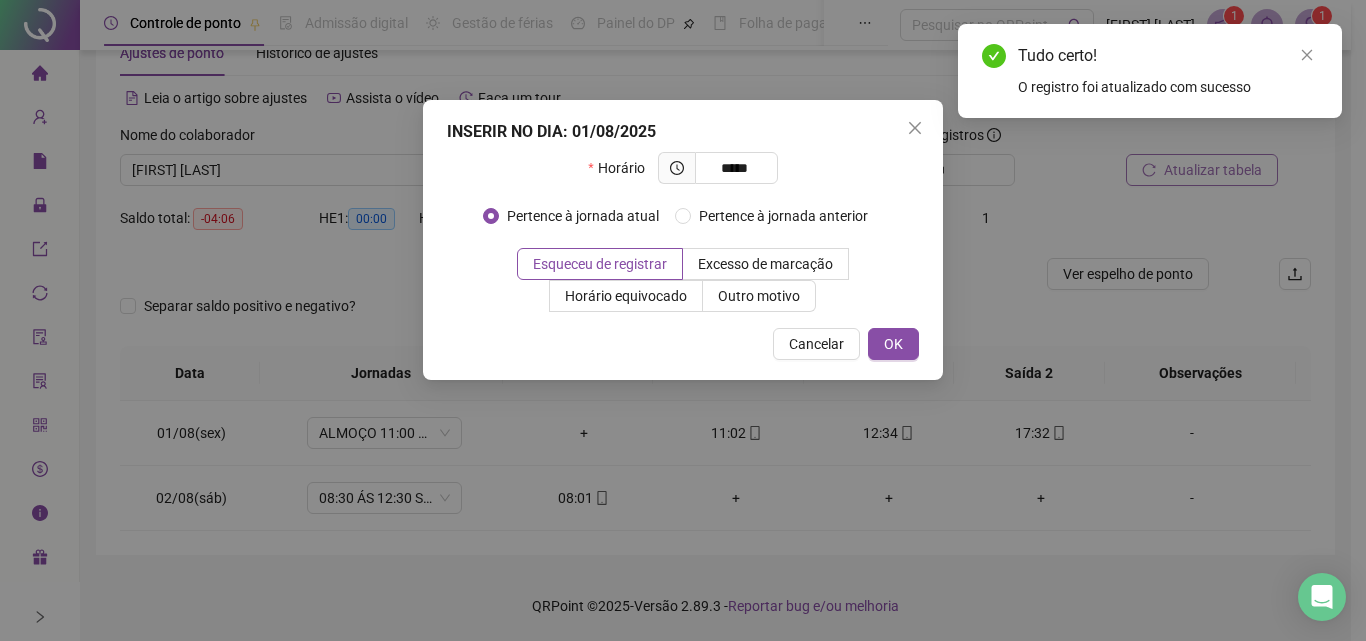 type on "*****" 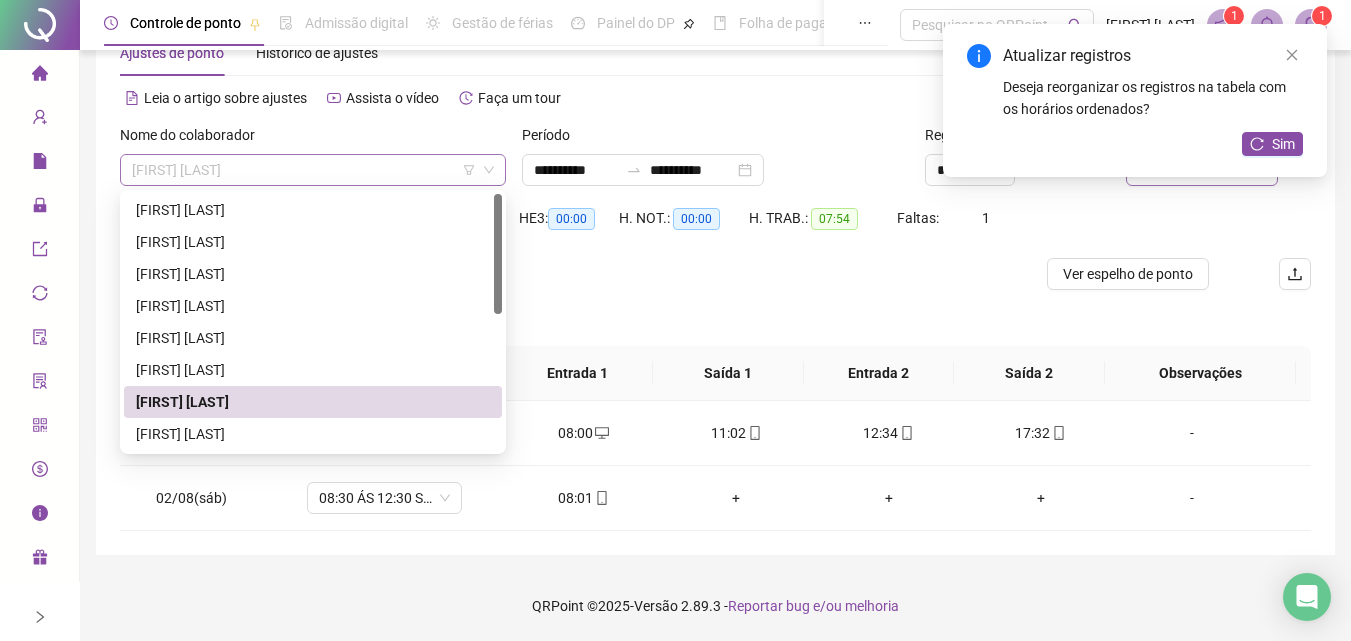 click on "[FIRST] [LAST]" at bounding box center (313, 170) 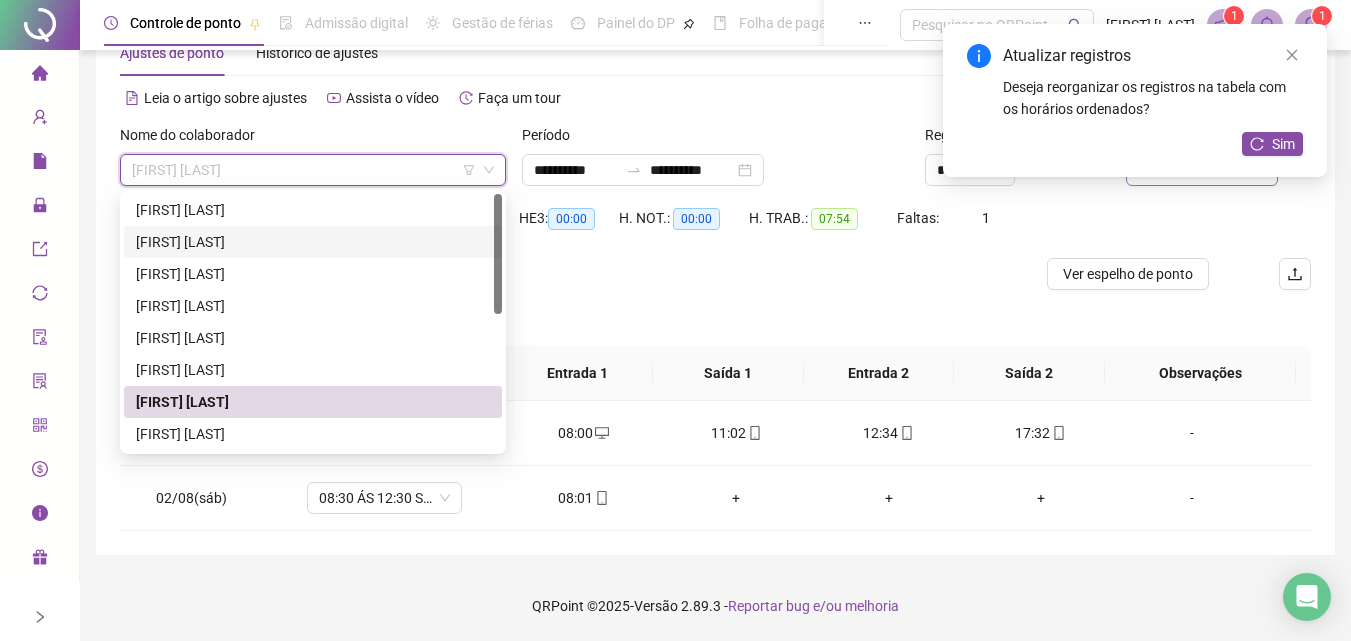 click on "[FIRST] [LAST]" at bounding box center [313, 242] 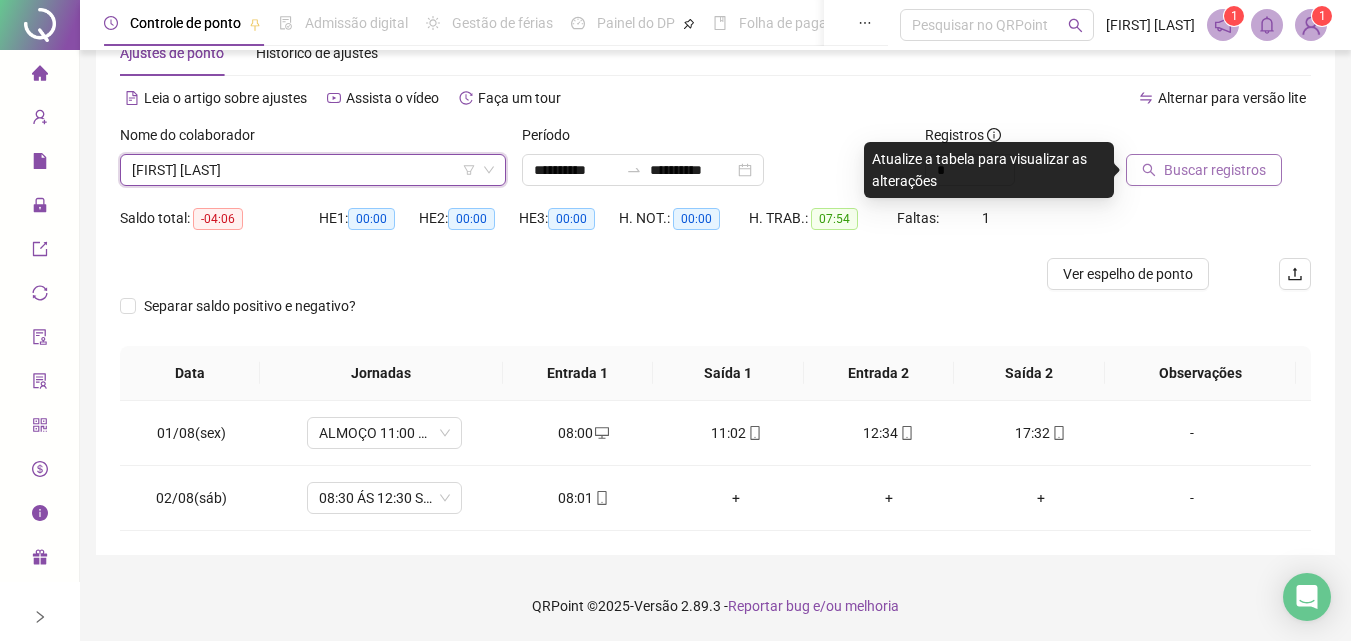 click on "Buscar registros" at bounding box center (1215, 170) 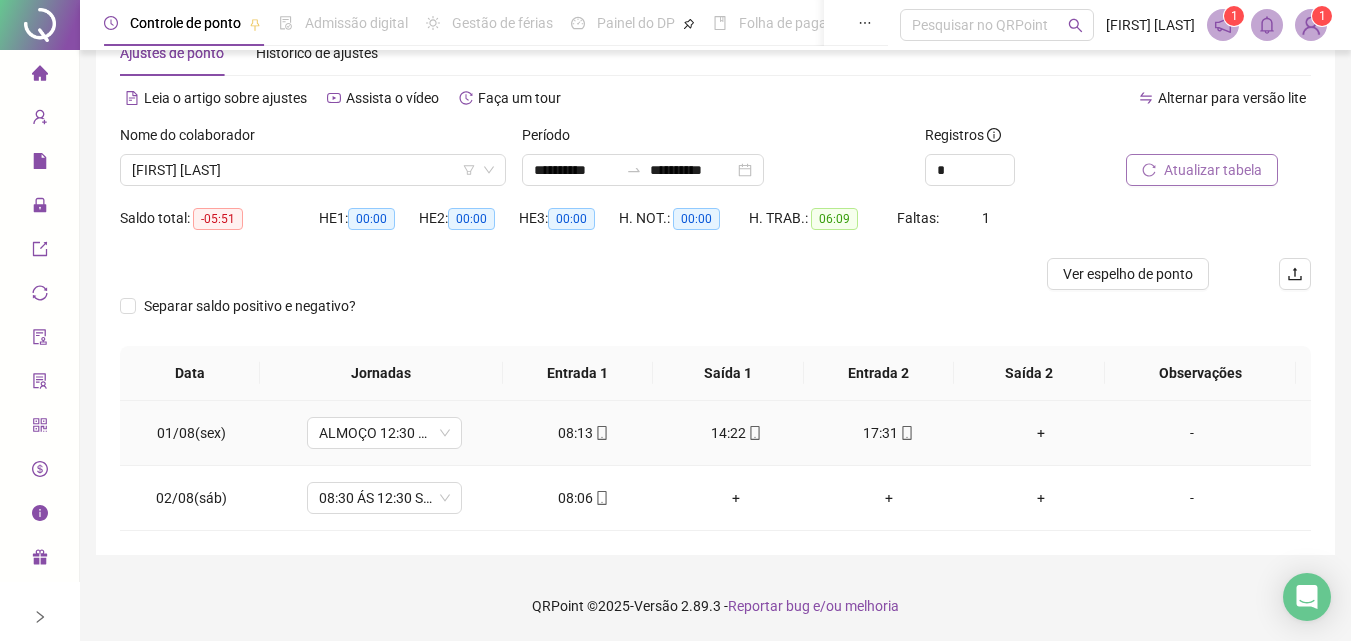 click on "+" at bounding box center (1041, 433) 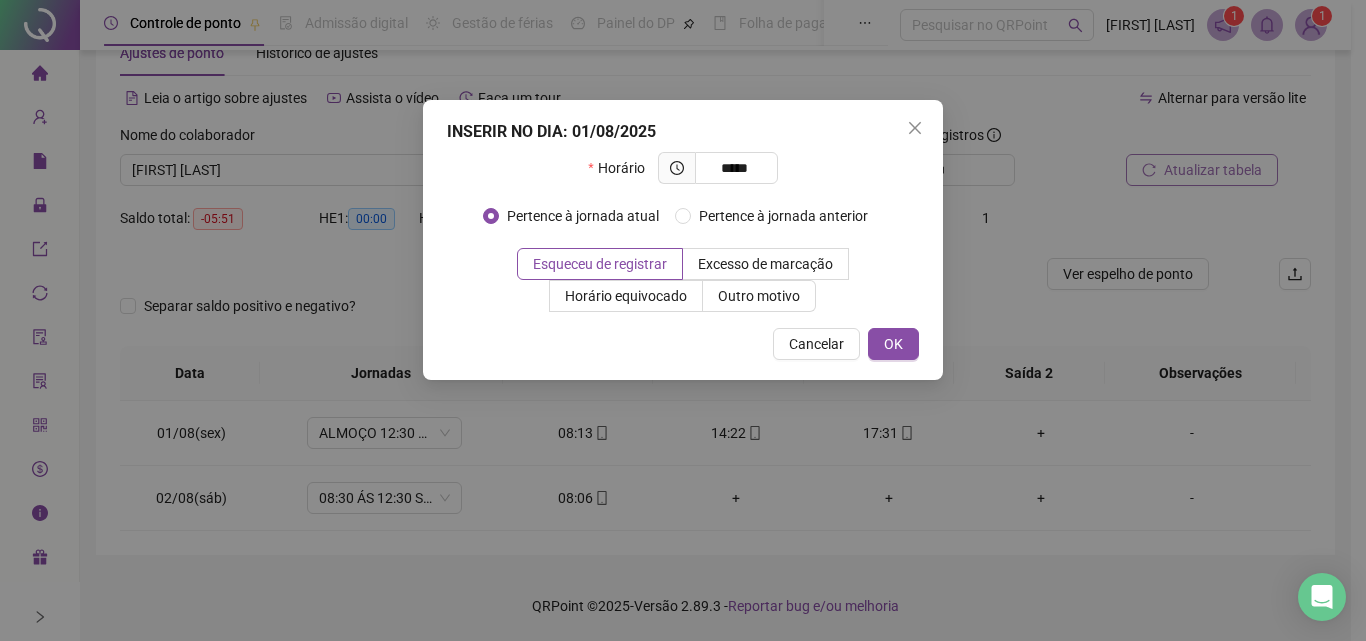 type on "*****" 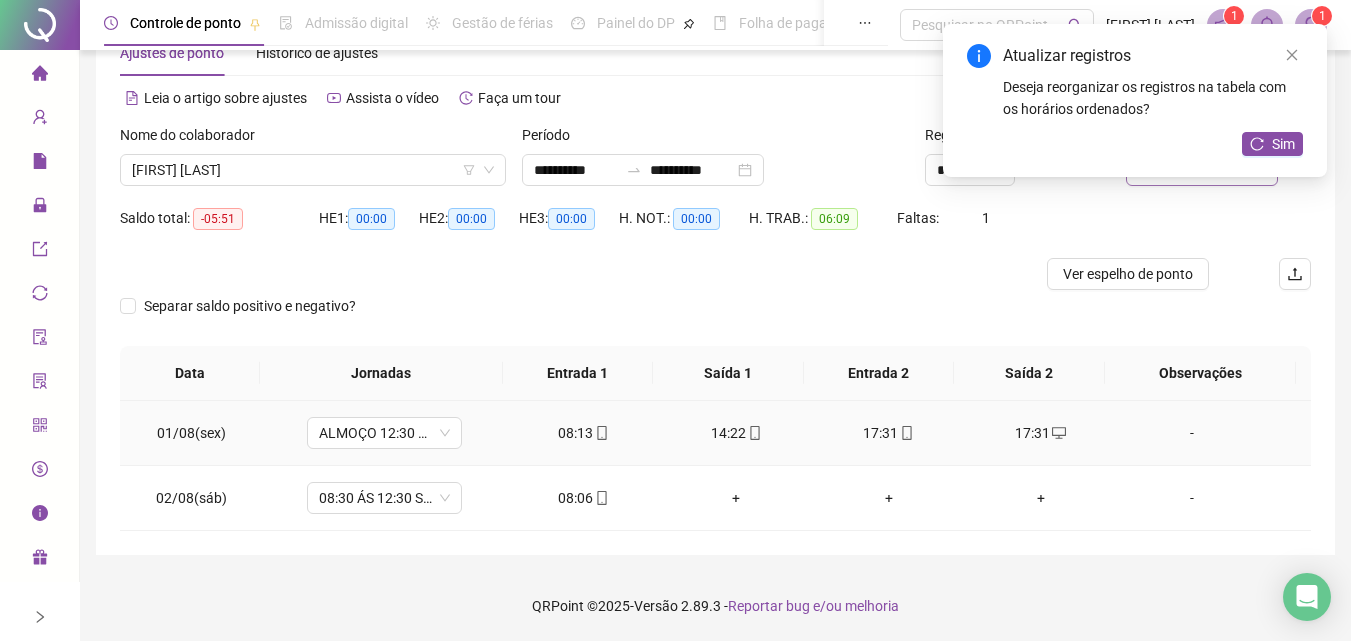 click on "17:31" at bounding box center (888, 433) 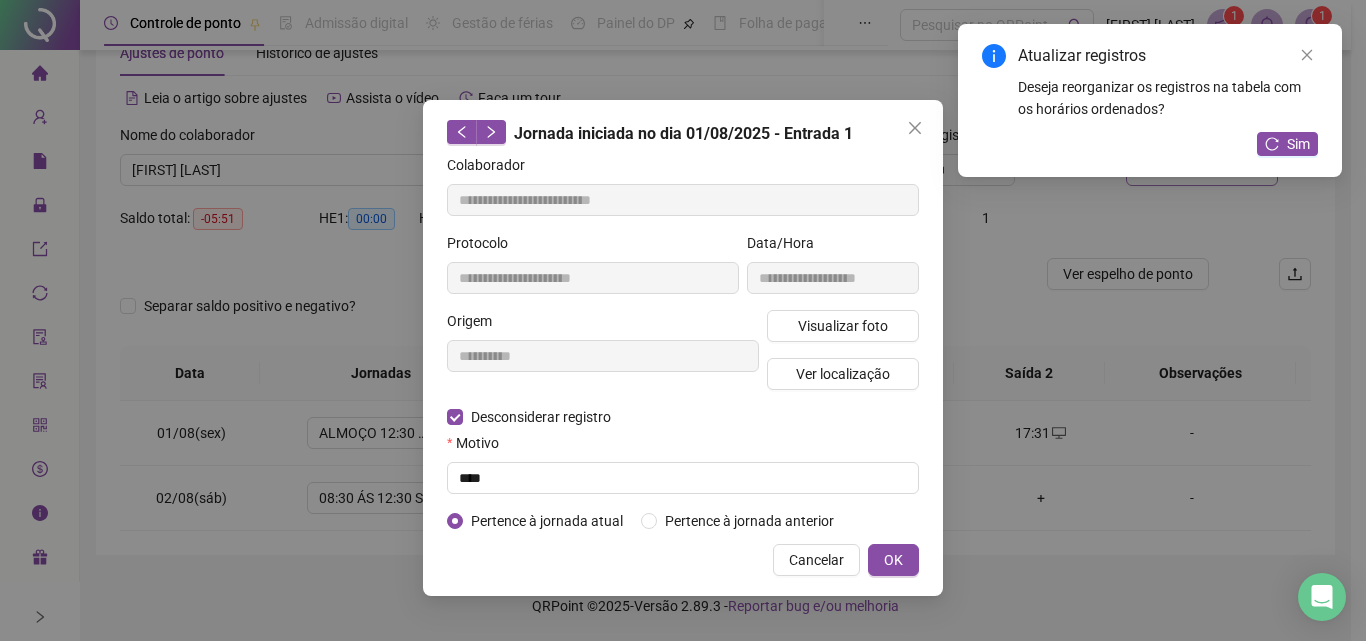 type on "**********" 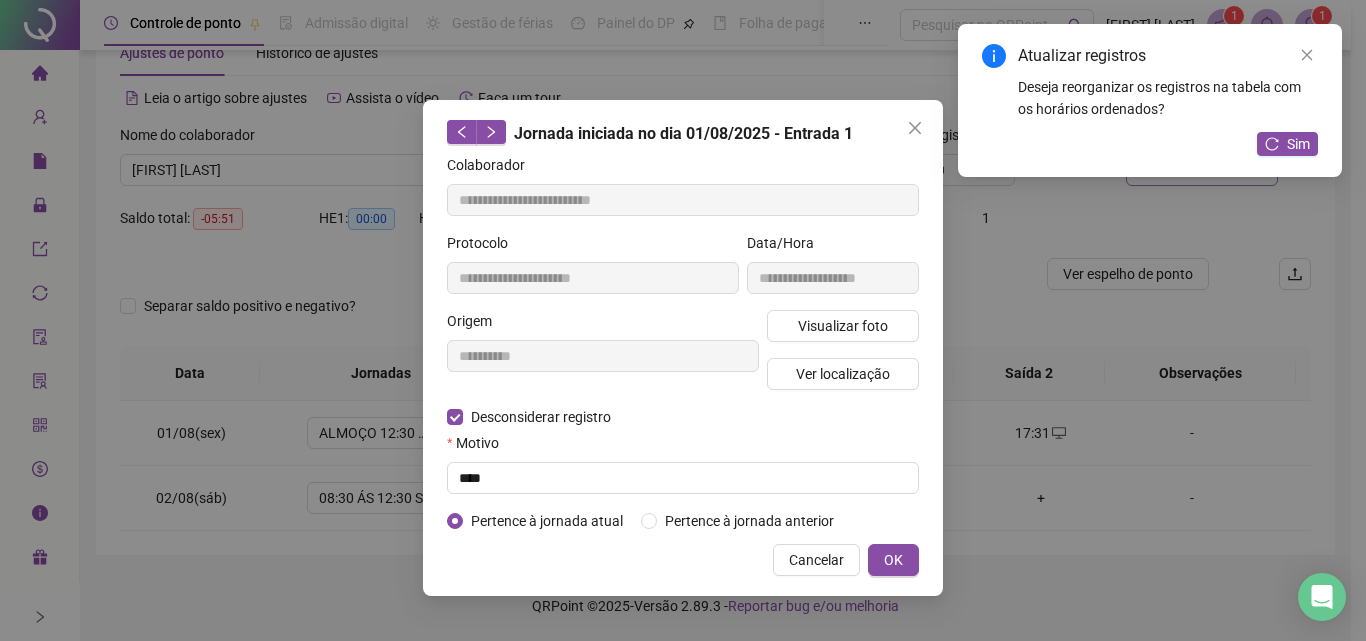 type on "**********" 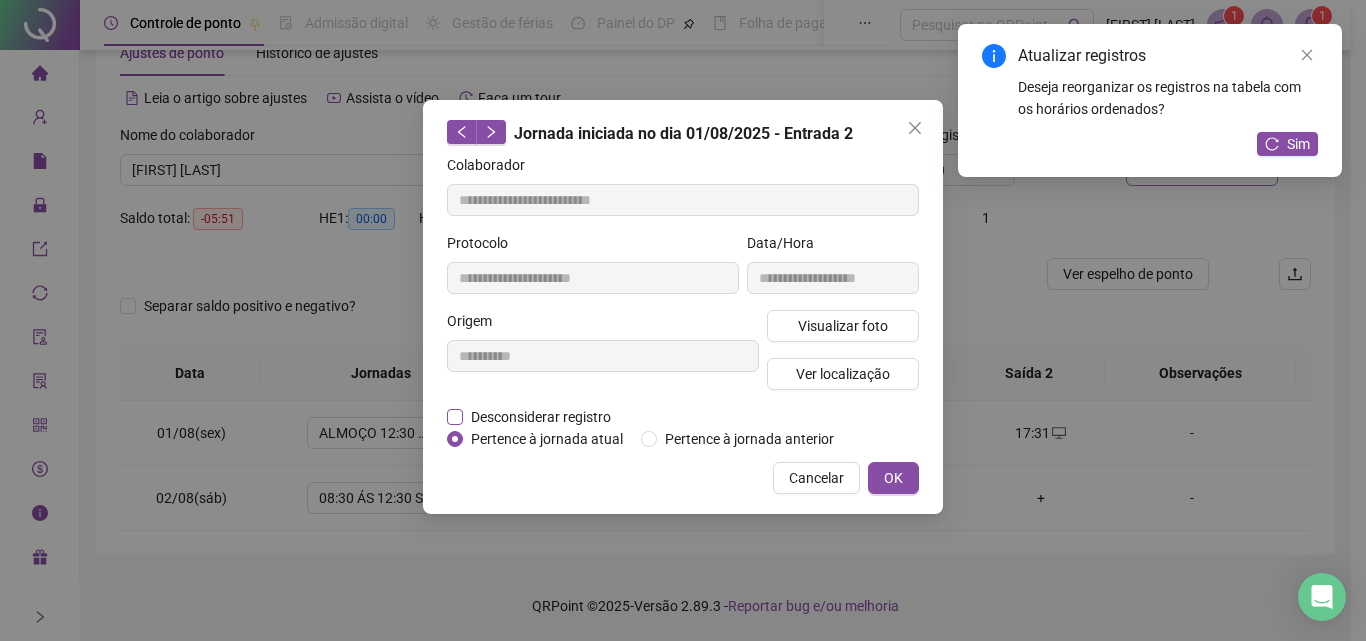click on "Desconsiderar registro" at bounding box center [541, 417] 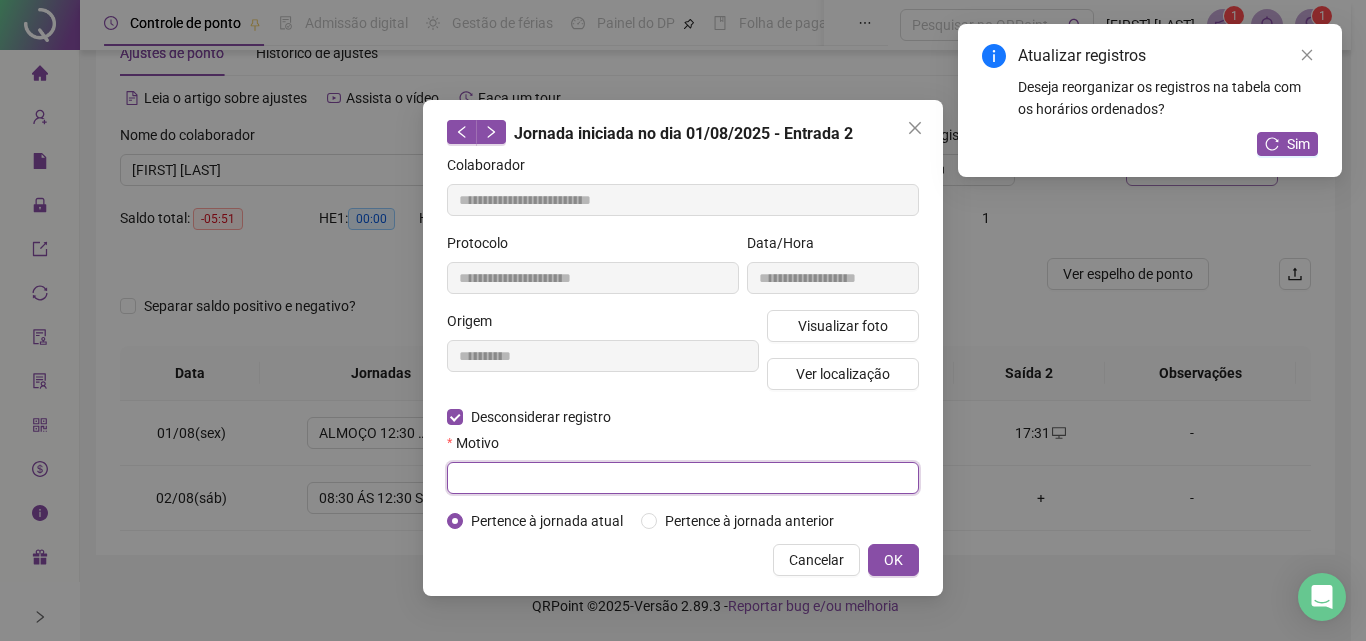 click at bounding box center [683, 478] 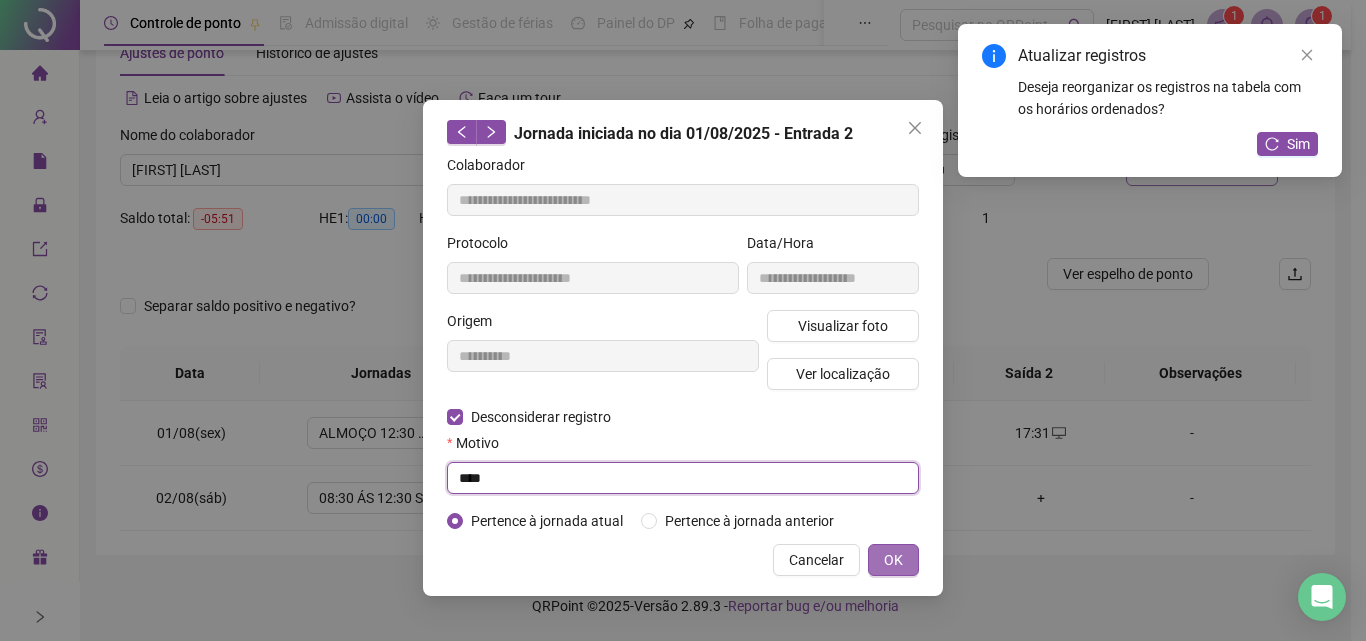 type on "****" 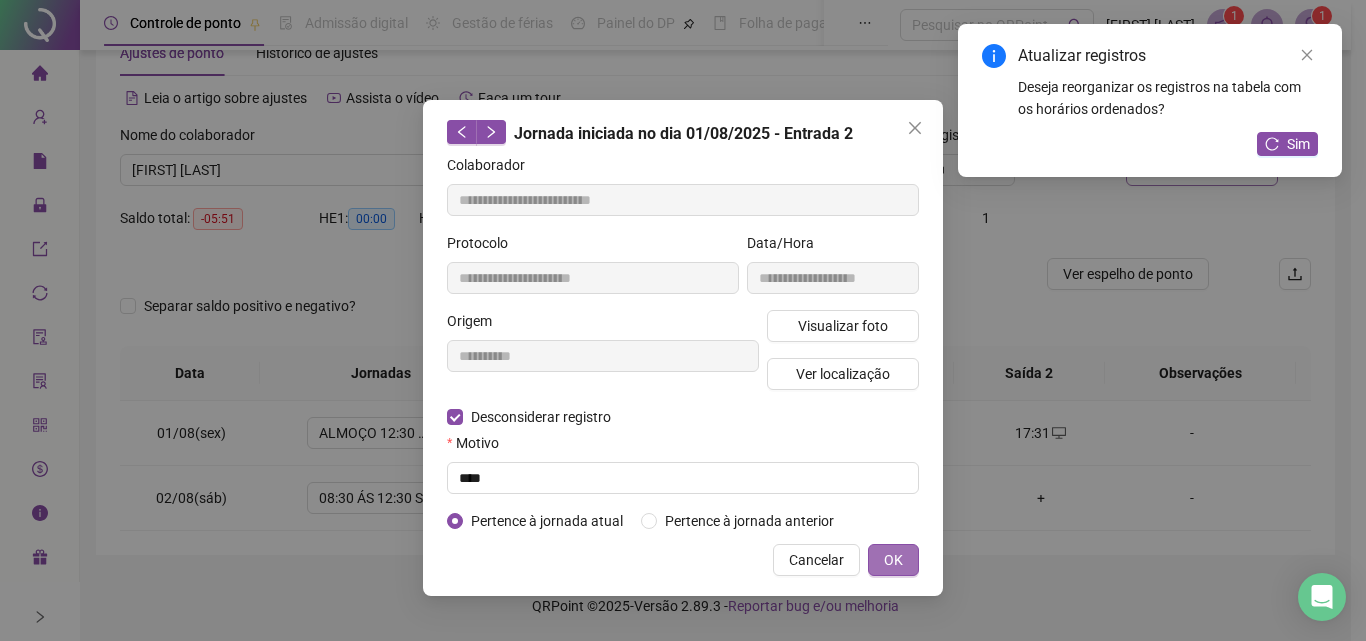 click on "OK" at bounding box center (893, 560) 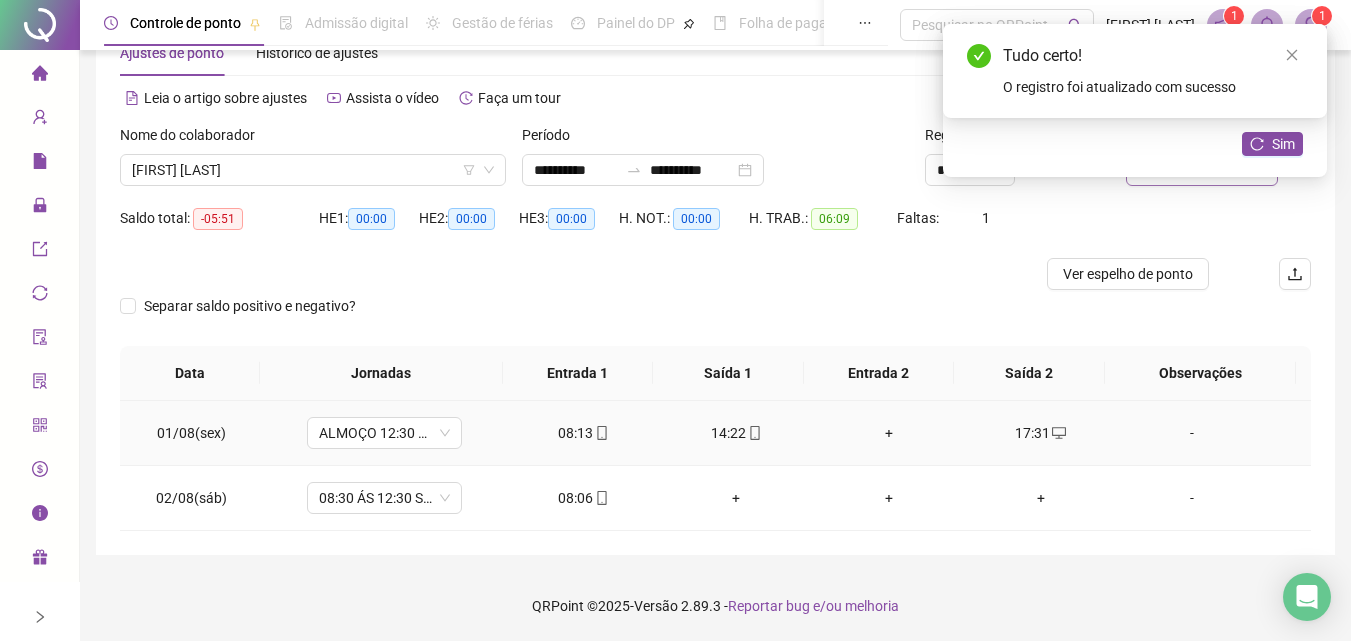 click on "+" at bounding box center (888, 433) 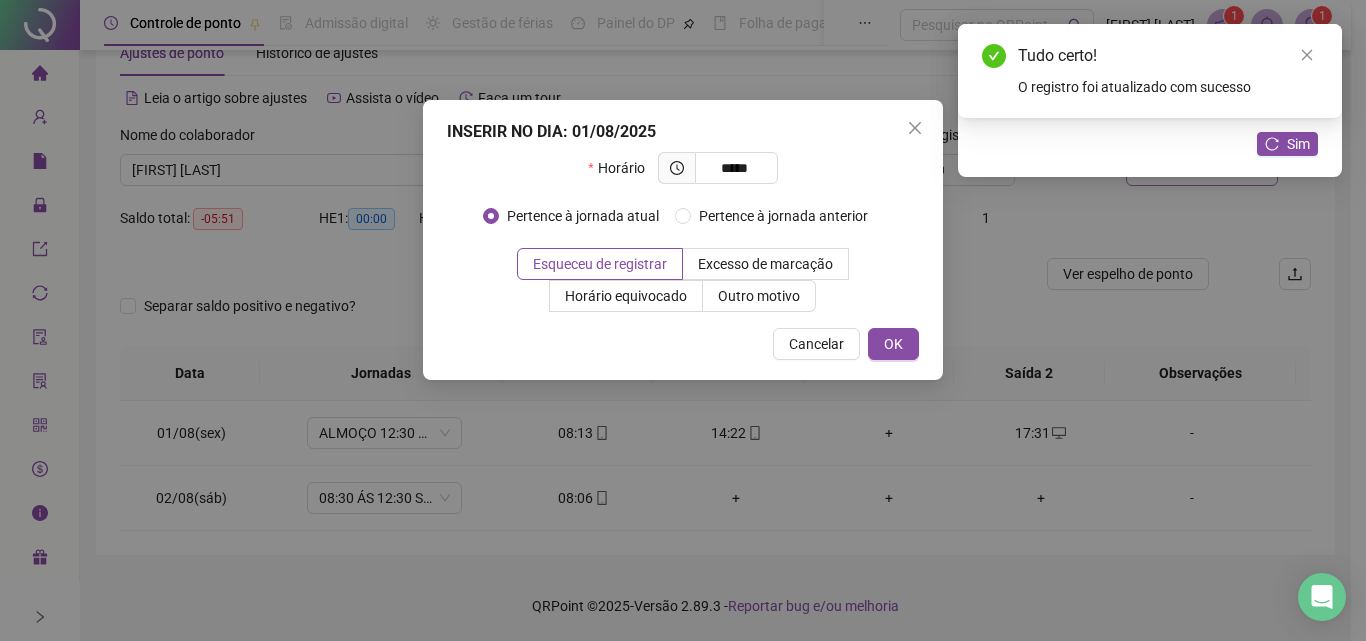 type on "*****" 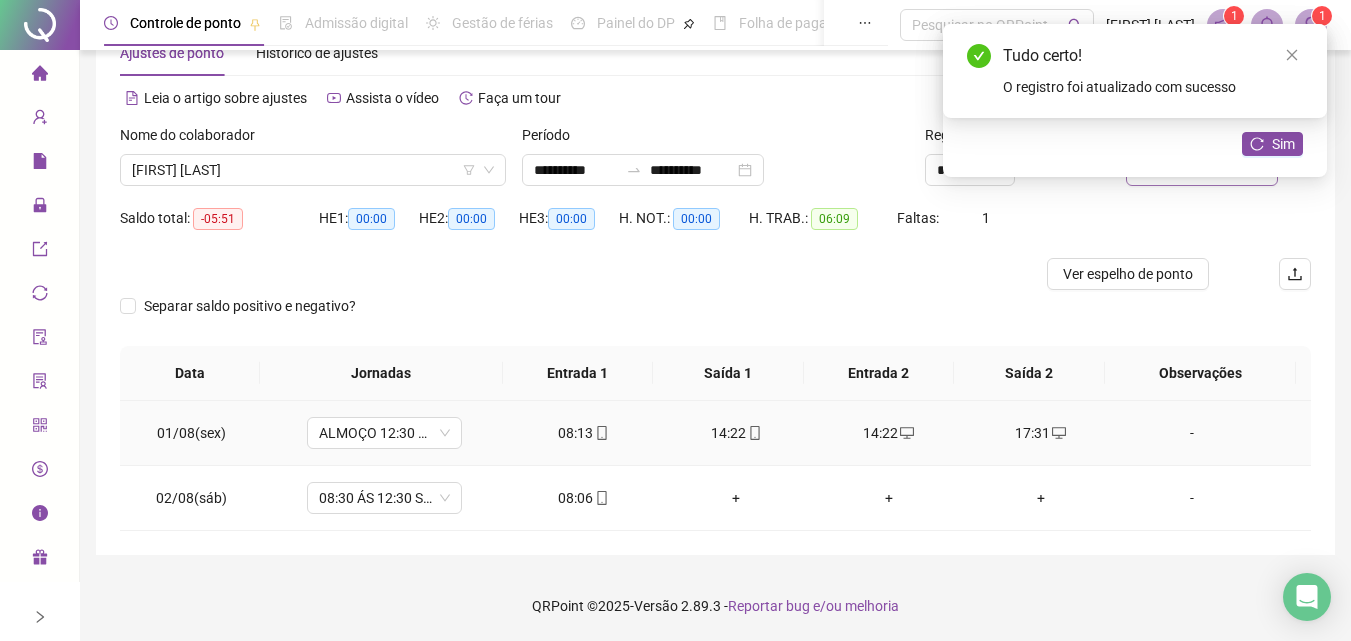 click on "14:22" at bounding box center (736, 433) 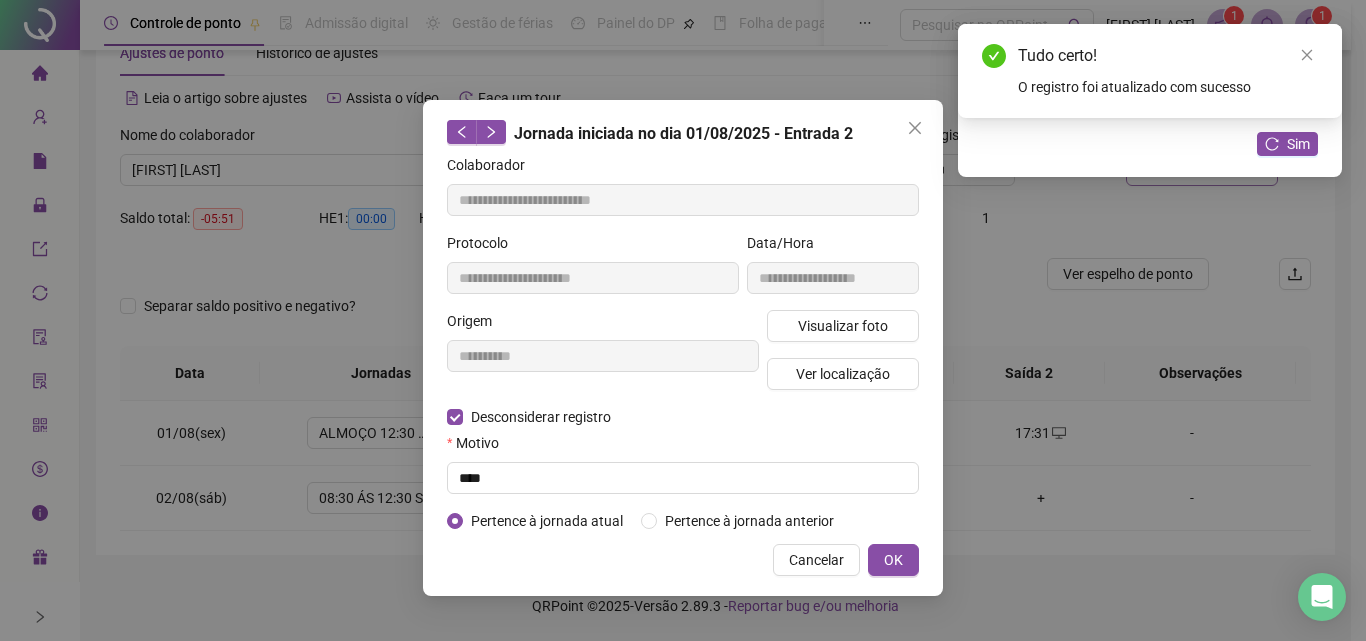 type on "**********" 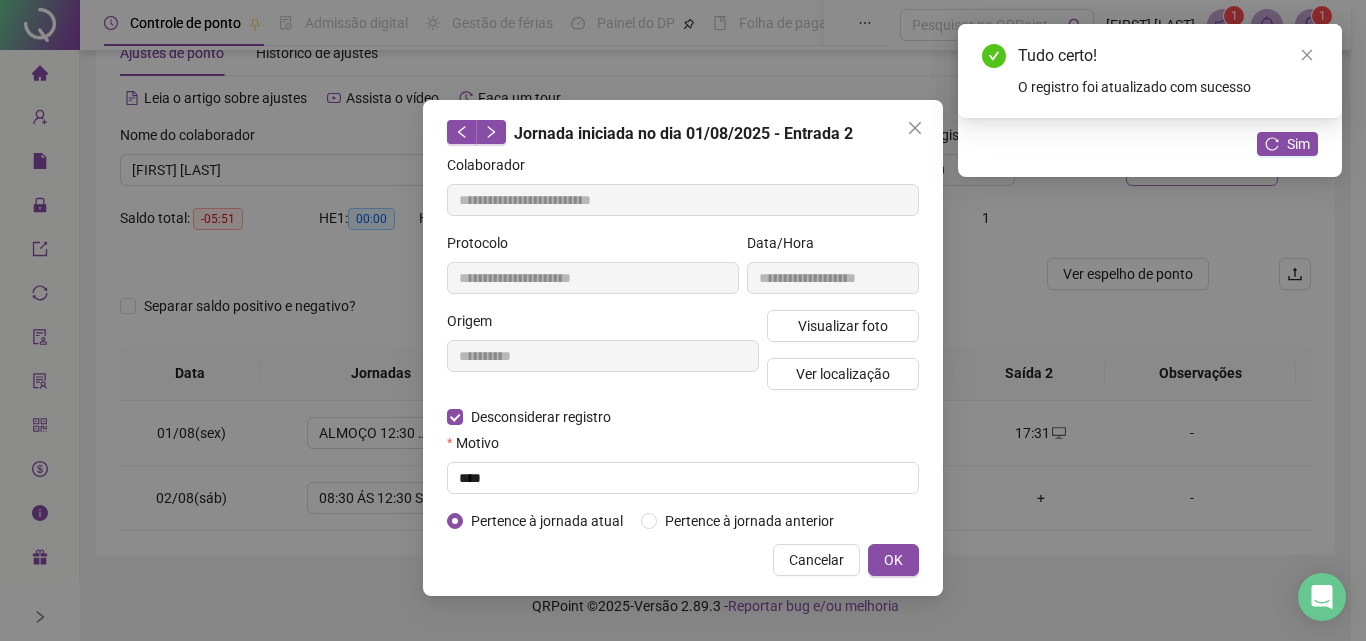 type on "**********" 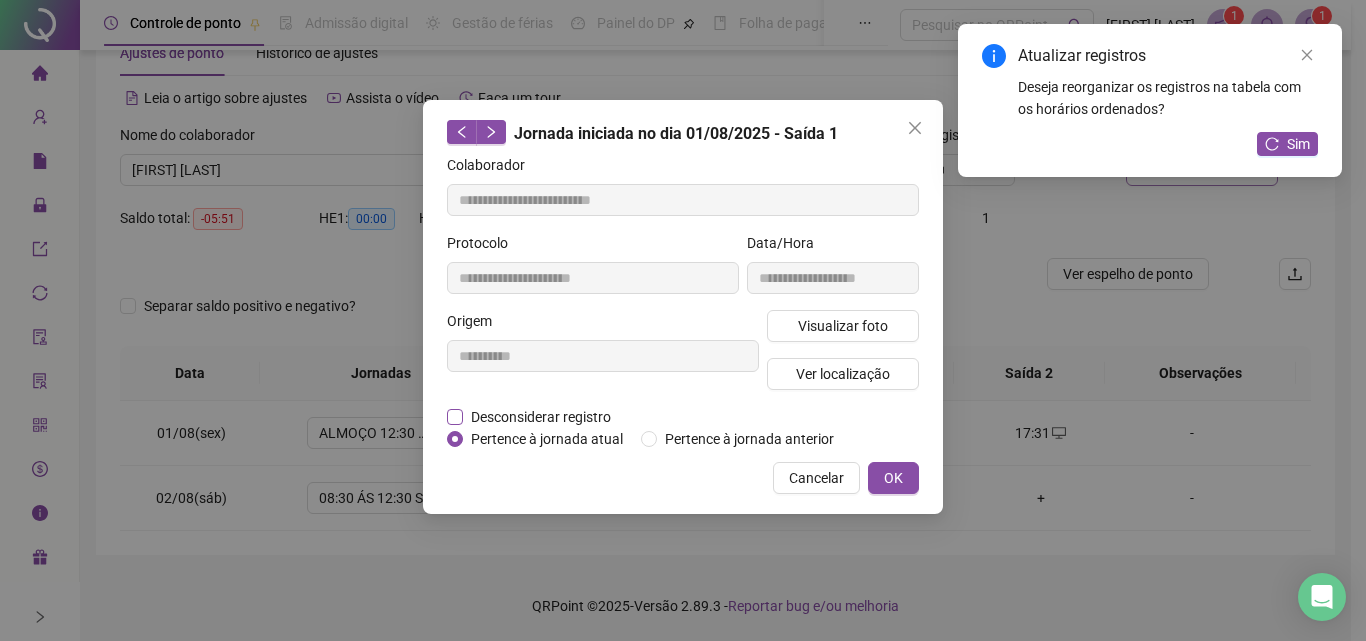 click on "Desconsiderar registro" at bounding box center (541, 417) 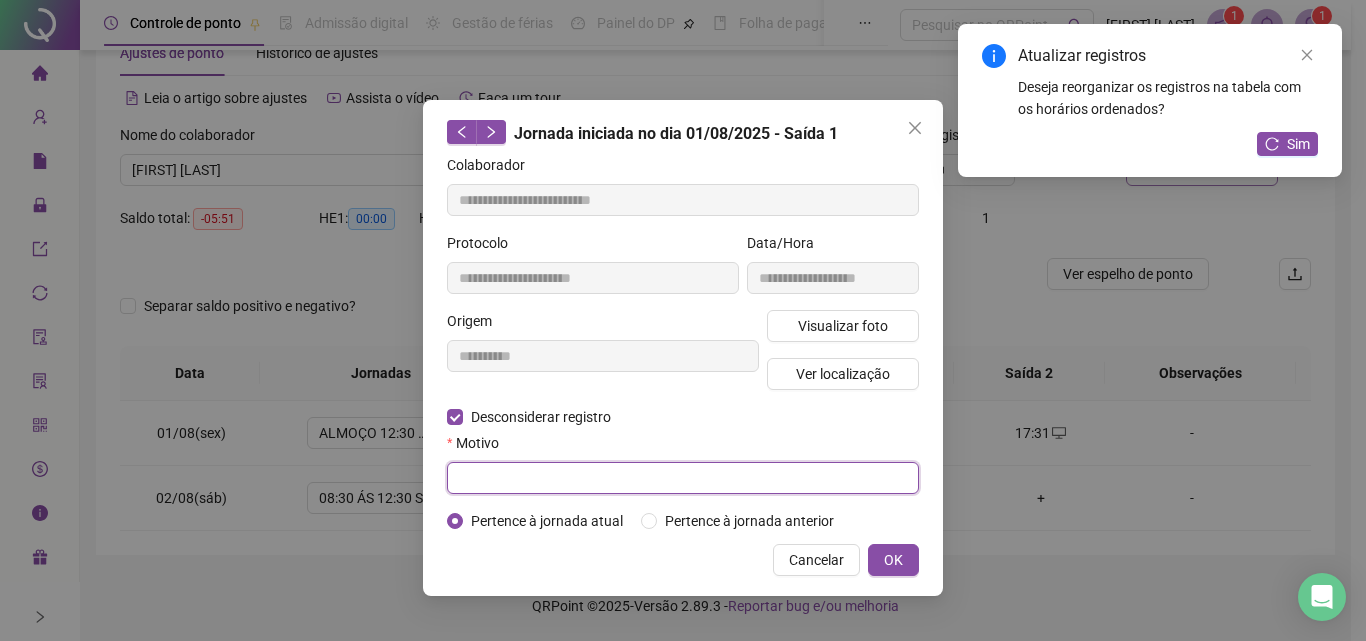 click at bounding box center (683, 478) 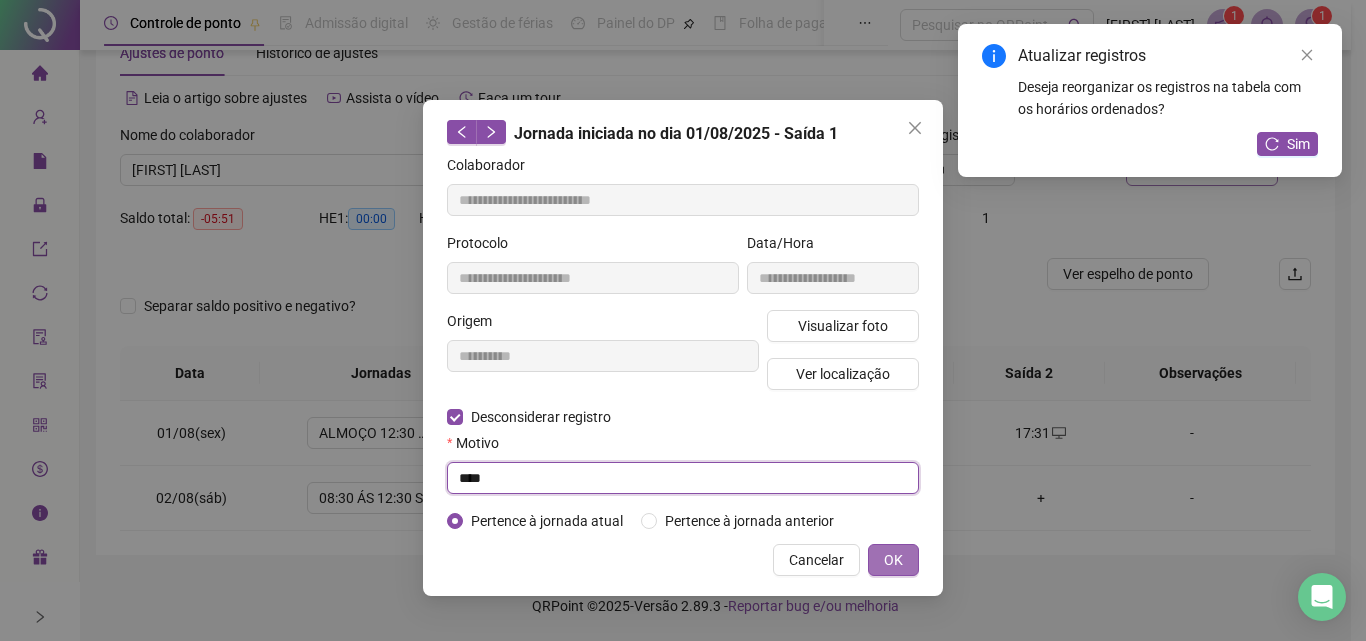 type on "****" 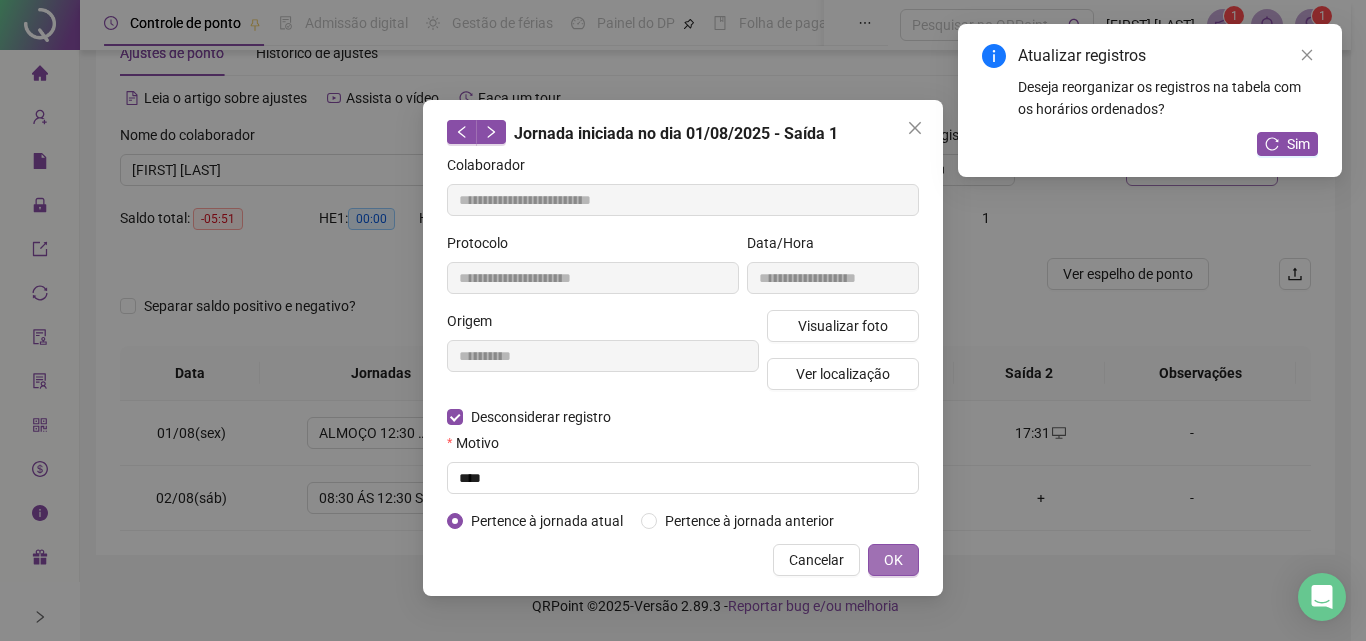 click on "OK" at bounding box center (893, 560) 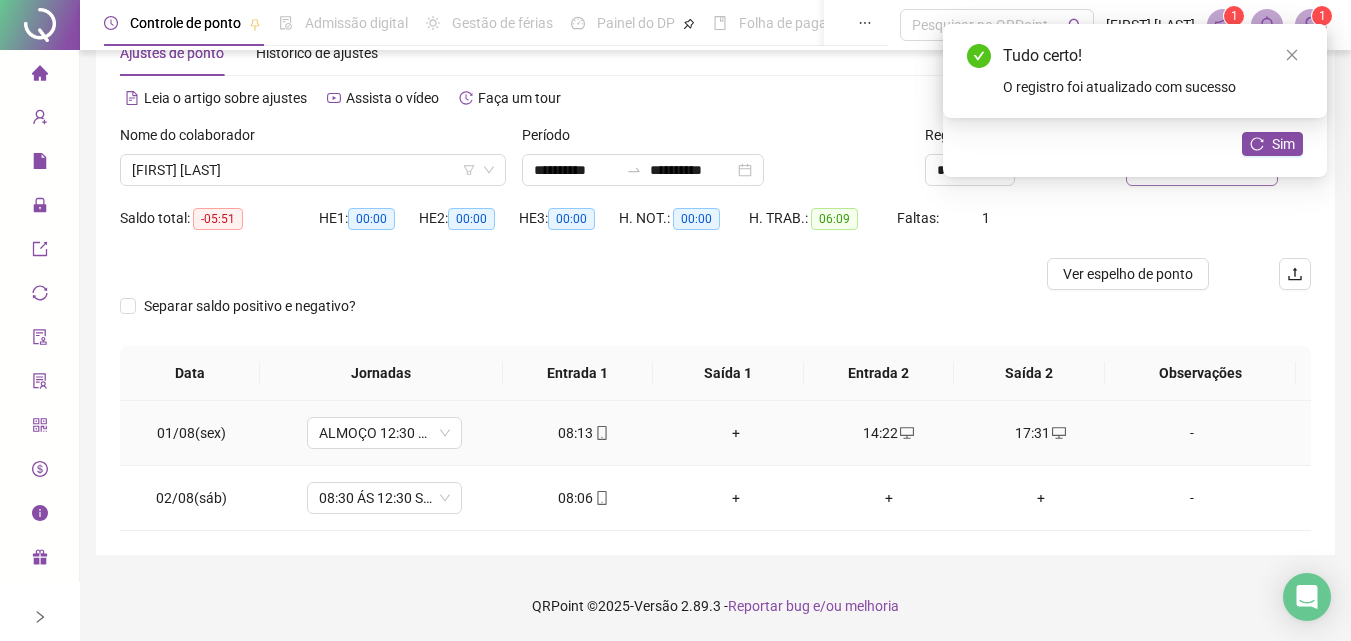 click on "+" at bounding box center (736, 433) 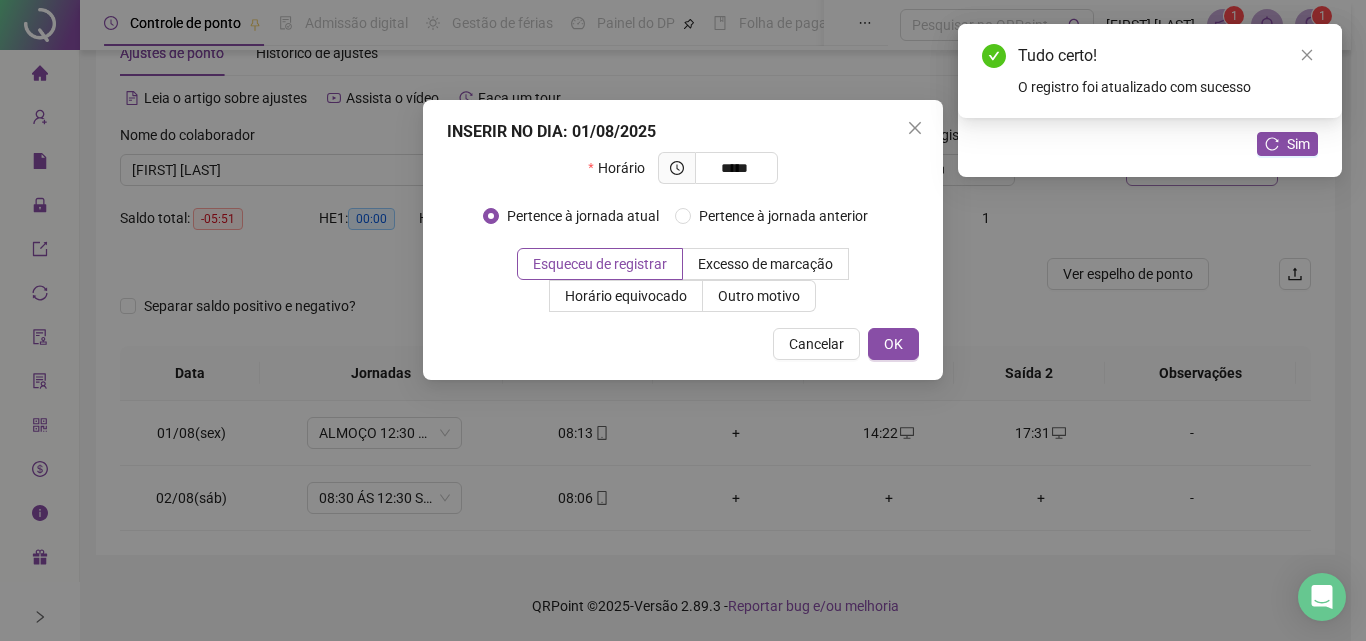 type on "*****" 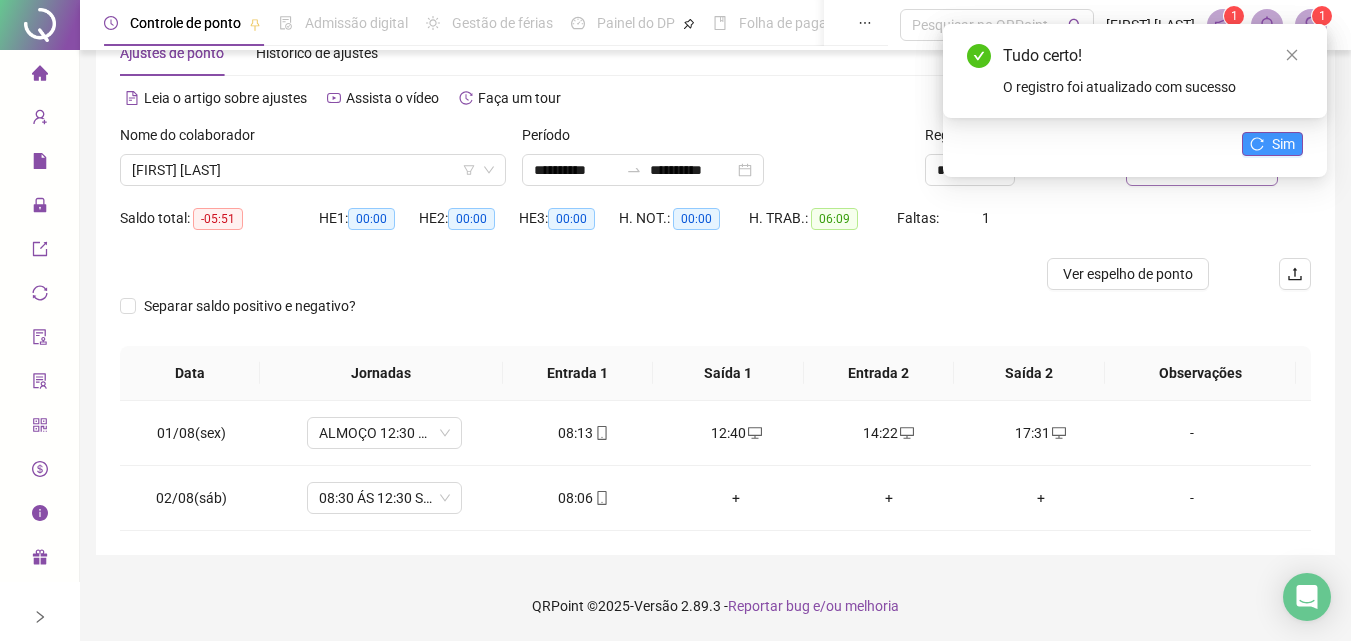 click on "Sim" at bounding box center [1283, 144] 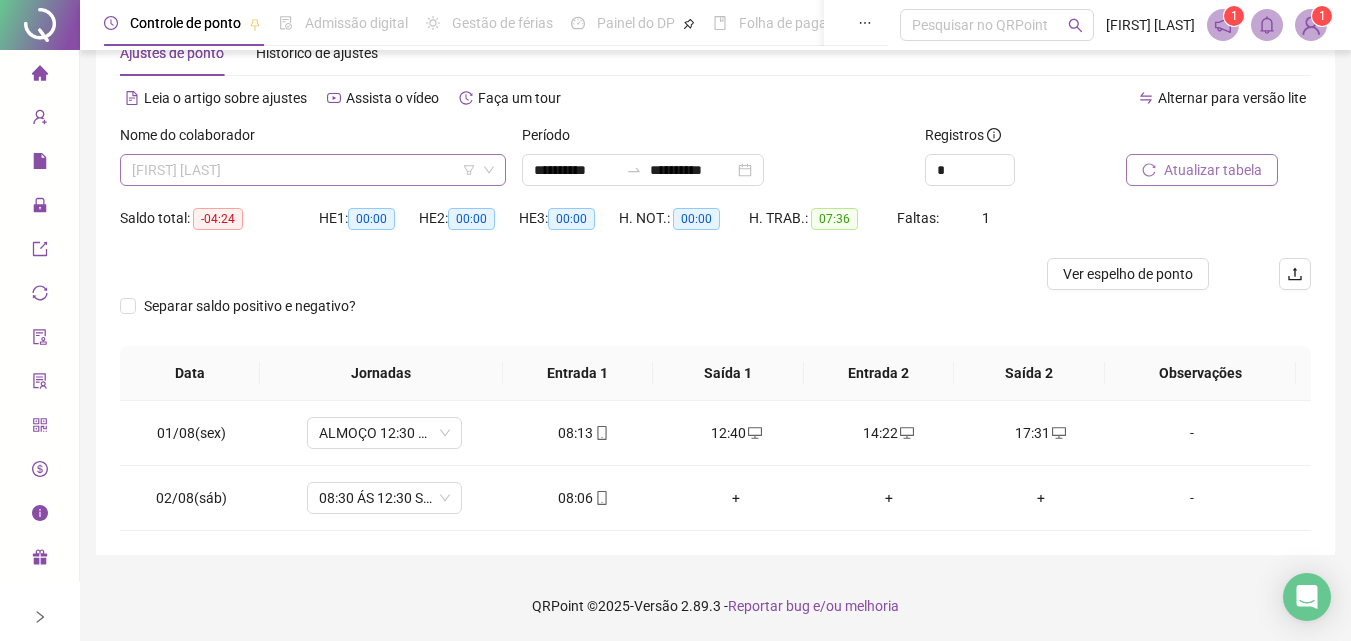click on "[FIRST] [LAST]" at bounding box center [313, 170] 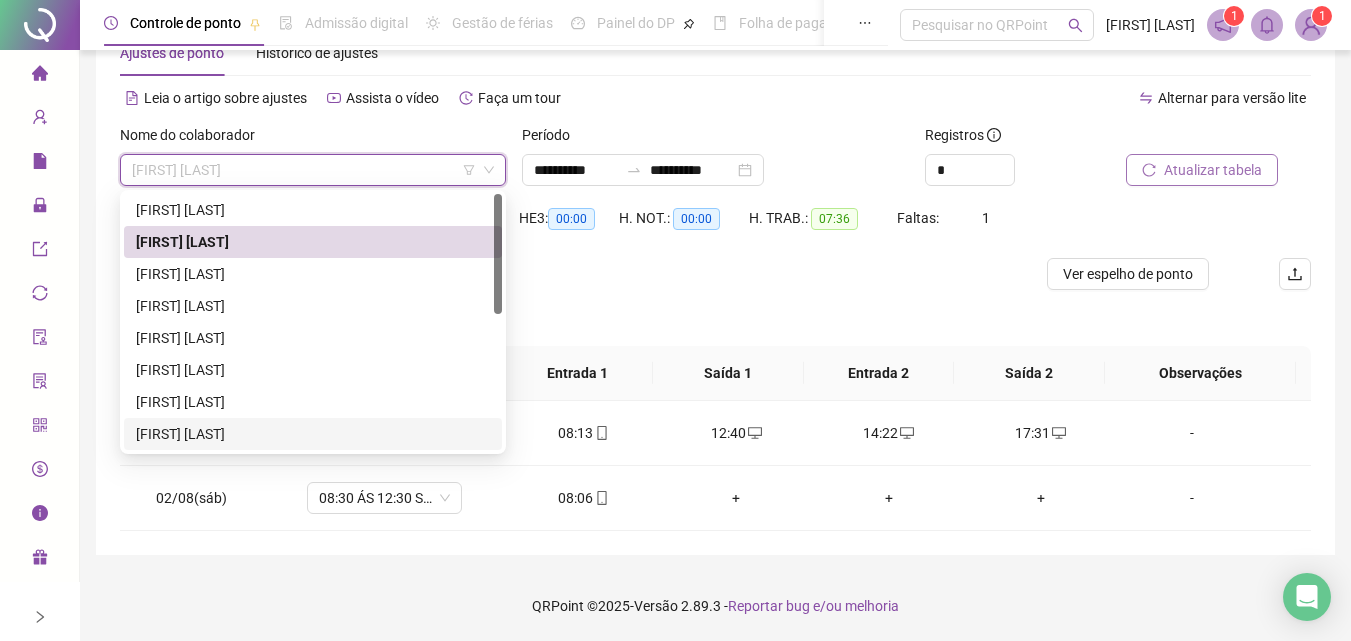 click on "[FIRST] [LAST]" at bounding box center [313, 434] 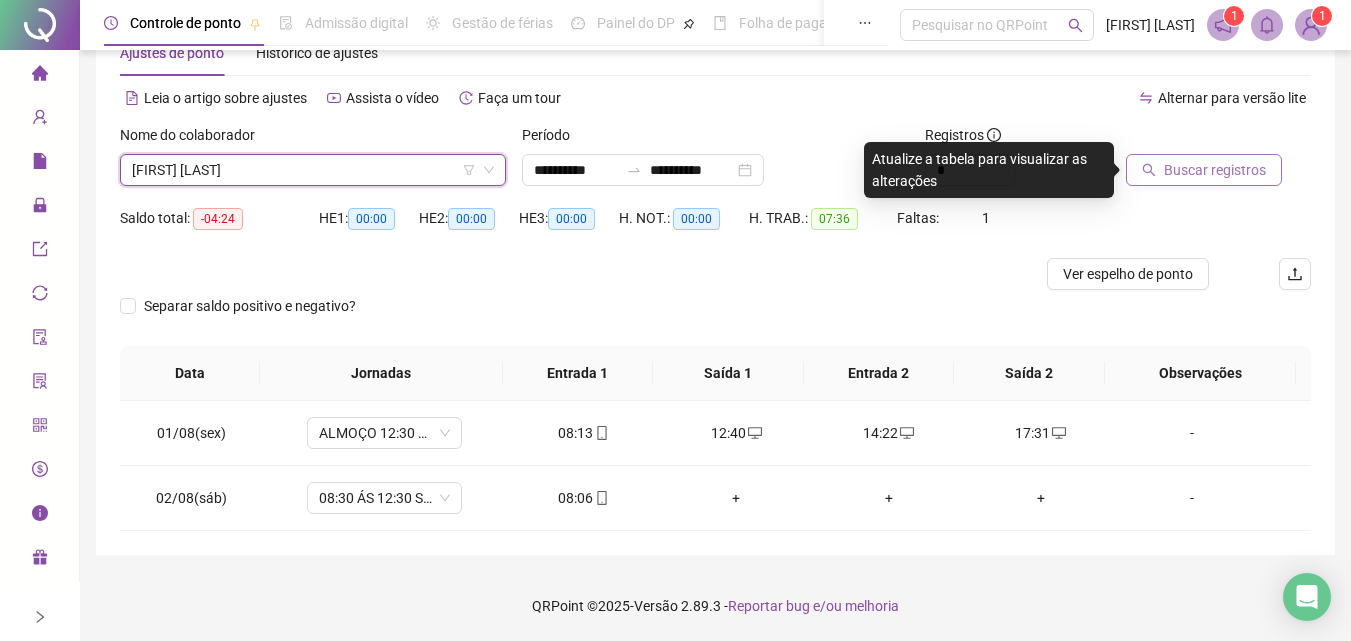 click on "Buscar registros" at bounding box center (1204, 170) 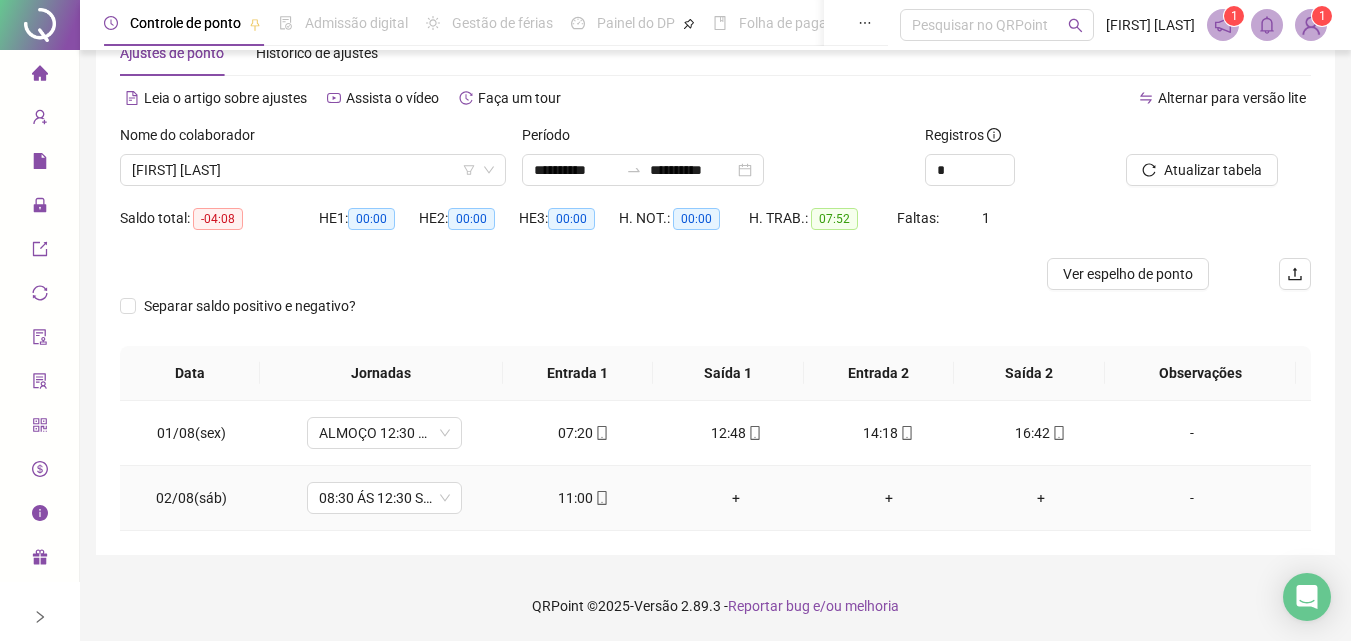 click on "+" at bounding box center (736, 498) 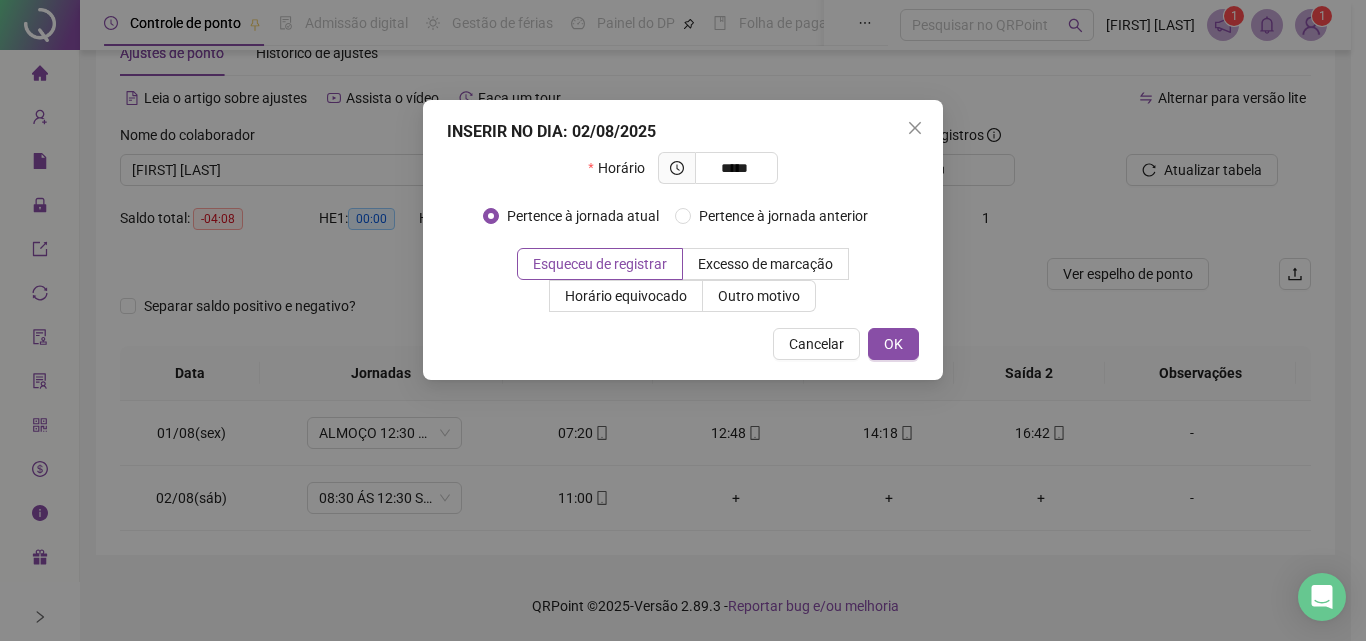 type on "*****" 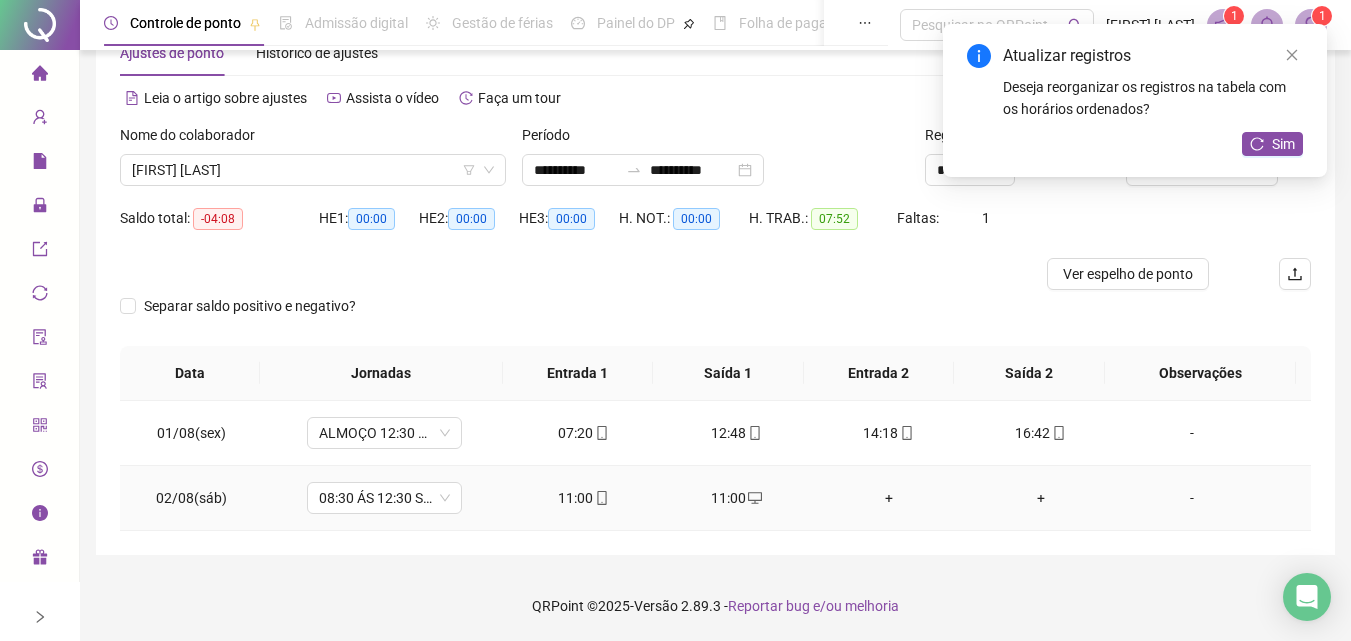 click on "11:00" at bounding box center [584, 498] 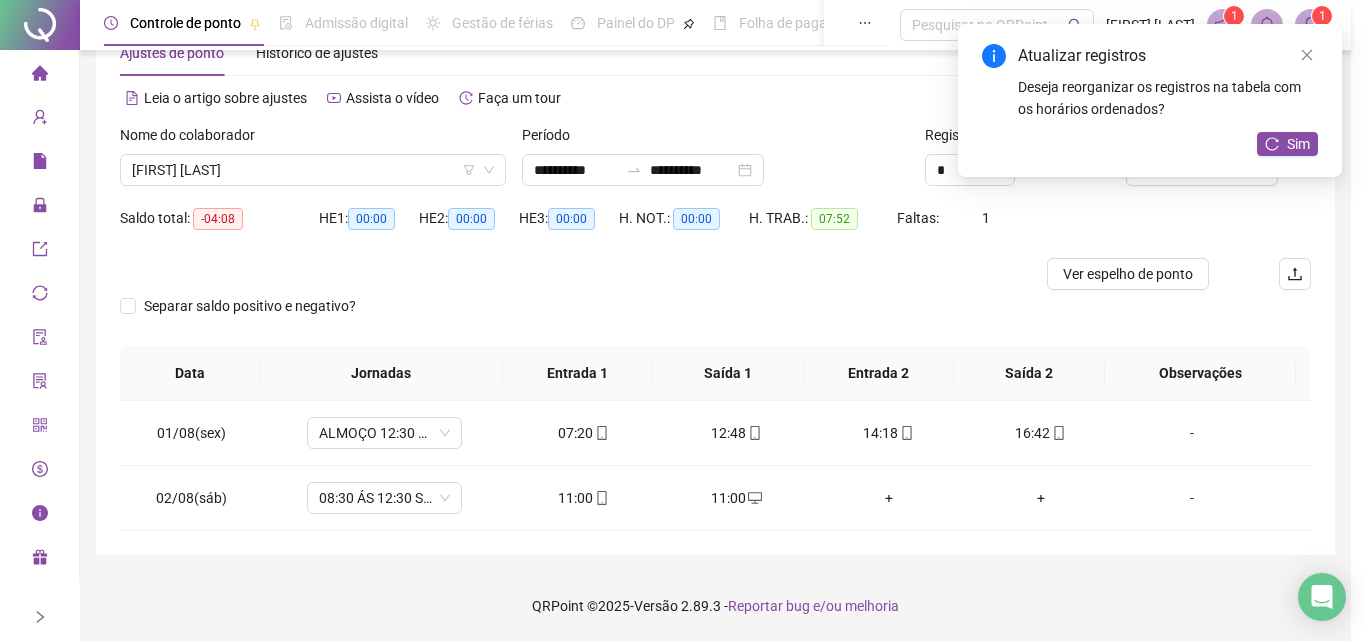 type on "**********" 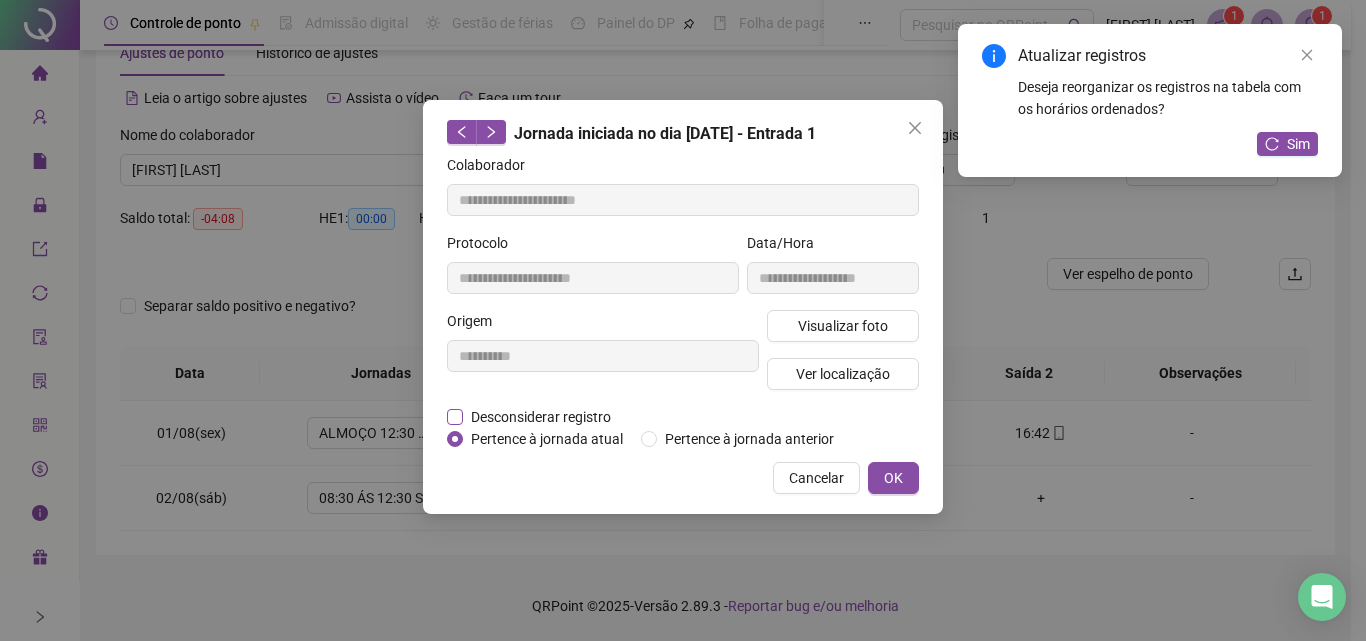 click on "Desconsiderar registro" at bounding box center (541, 417) 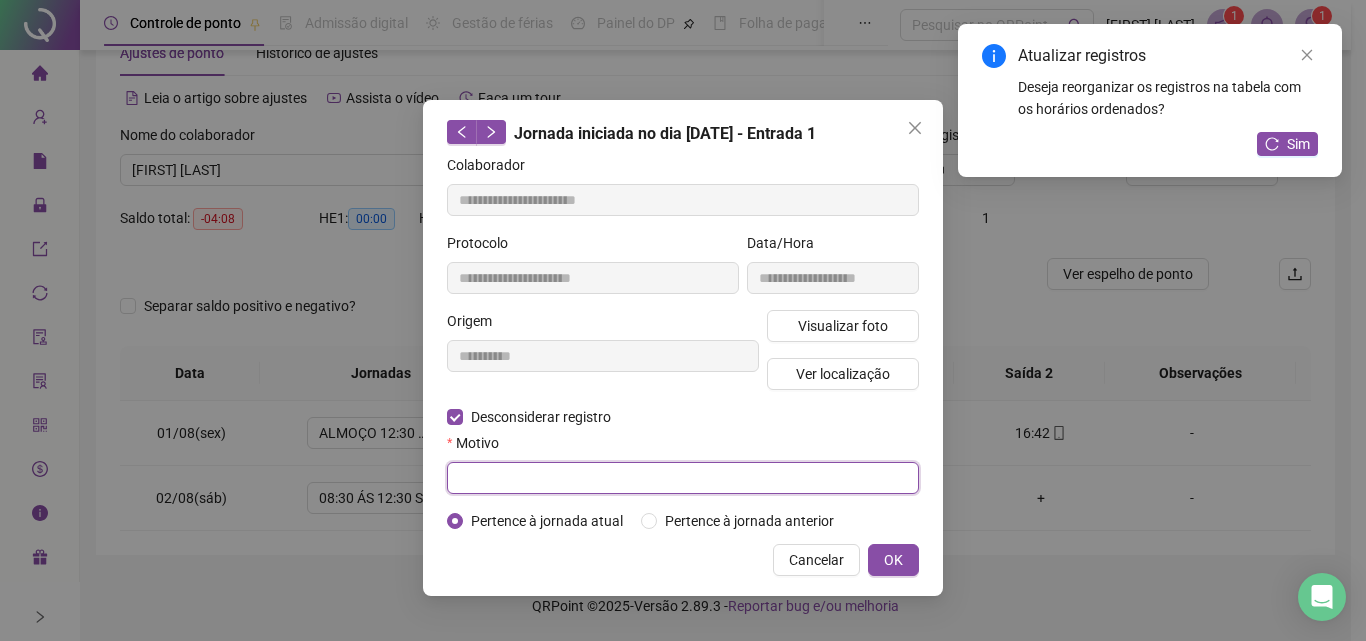 click at bounding box center [683, 478] 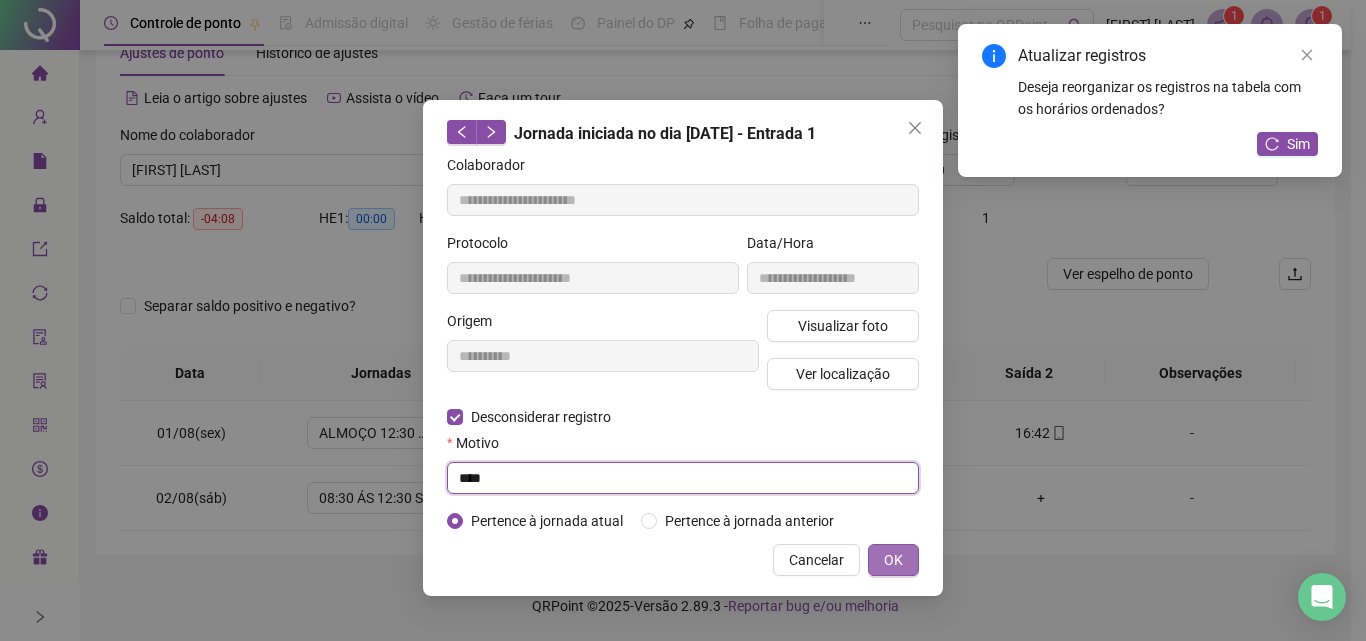 type on "****" 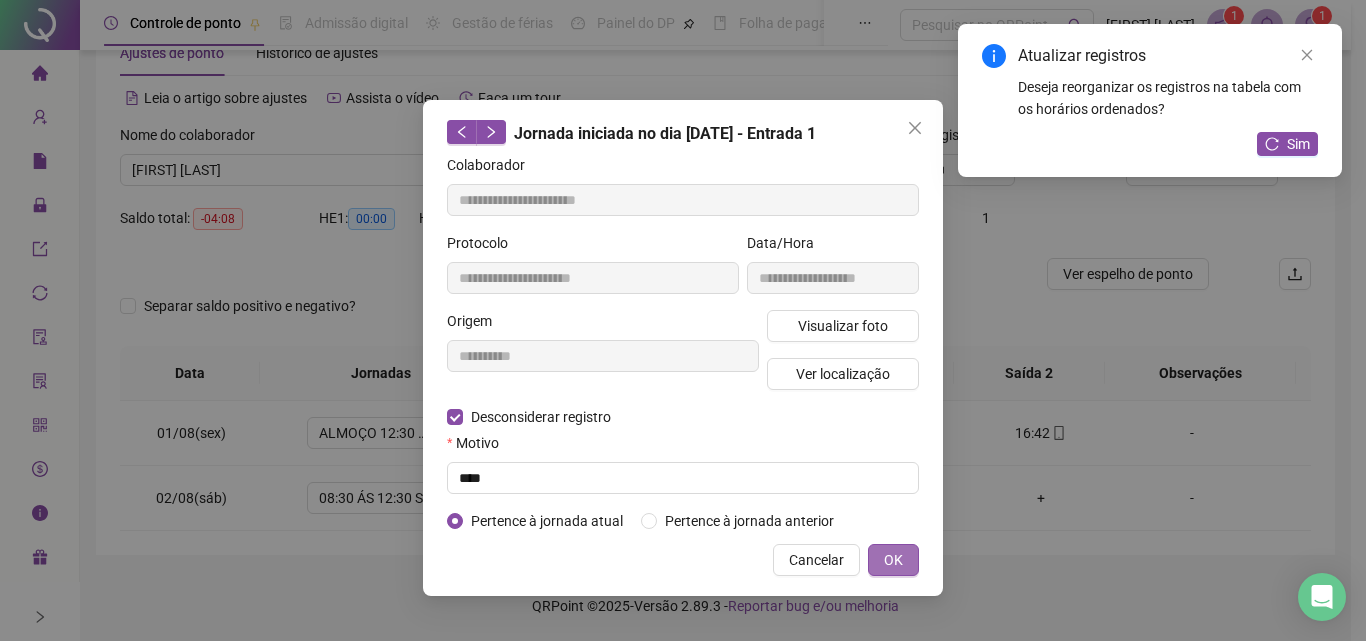 click on "OK" at bounding box center [893, 560] 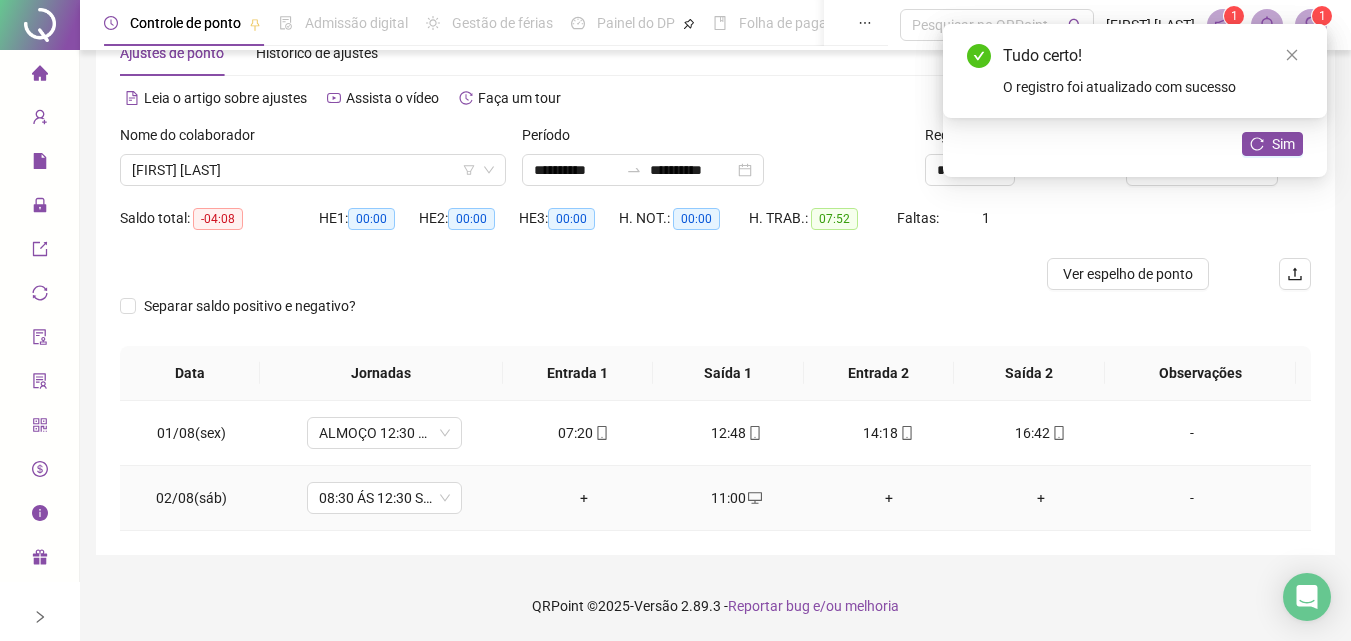 click on "+" at bounding box center (584, 498) 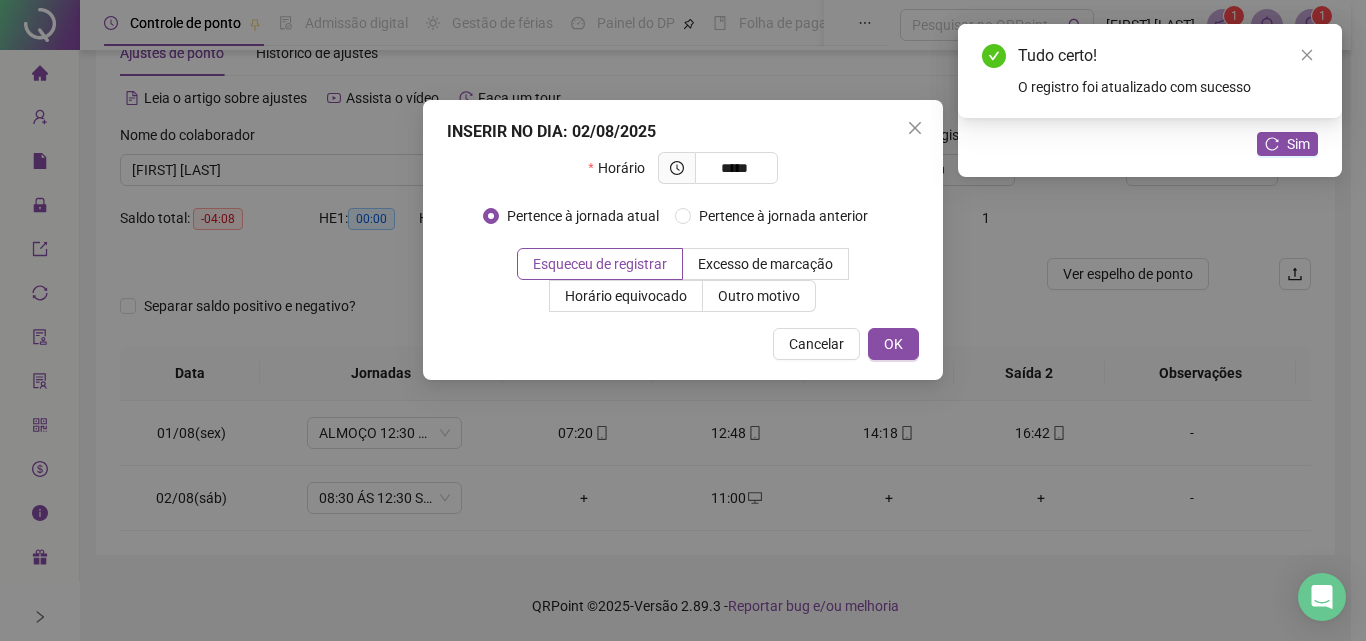 type on "*****" 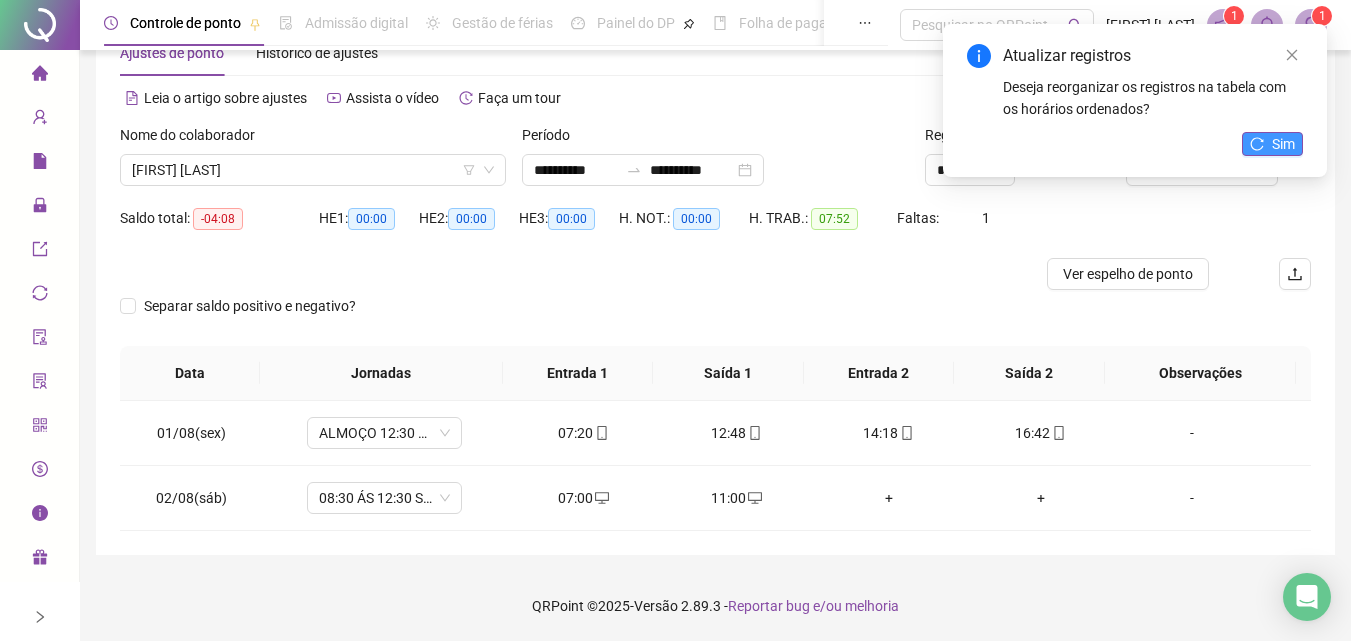 click on "Sim" at bounding box center [1283, 144] 